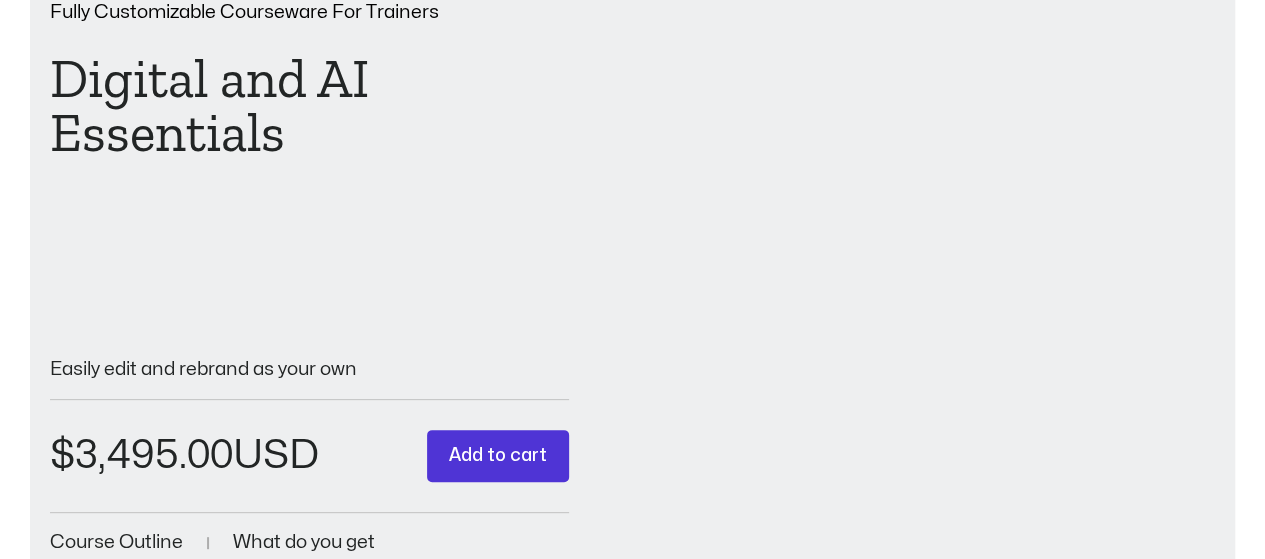 scroll, scrollTop: 578, scrollLeft: 0, axis: vertical 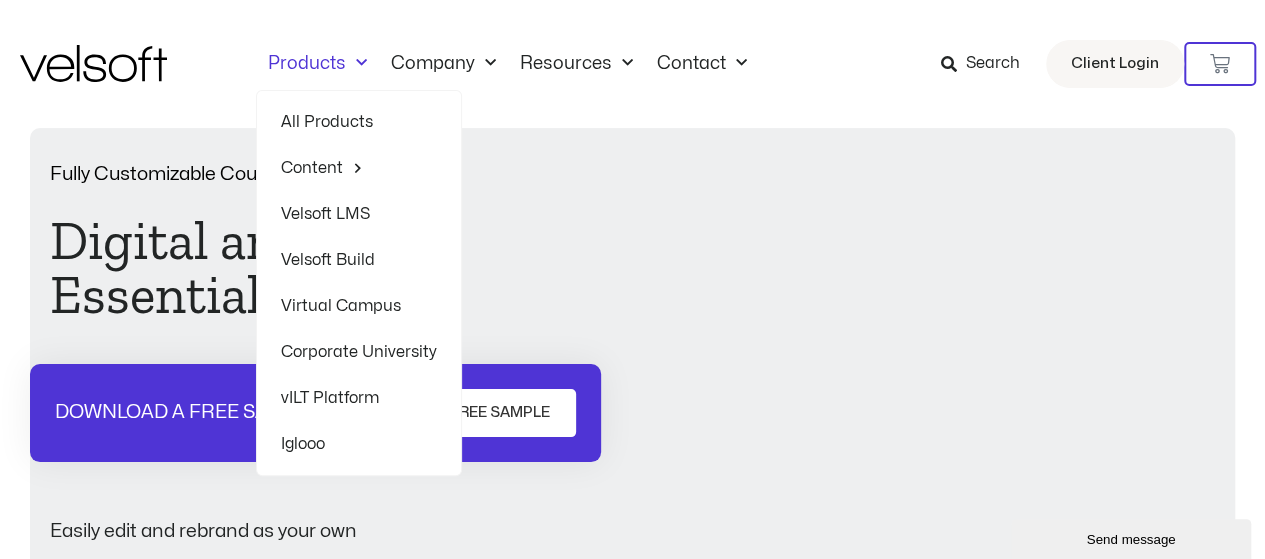 click on "Products" 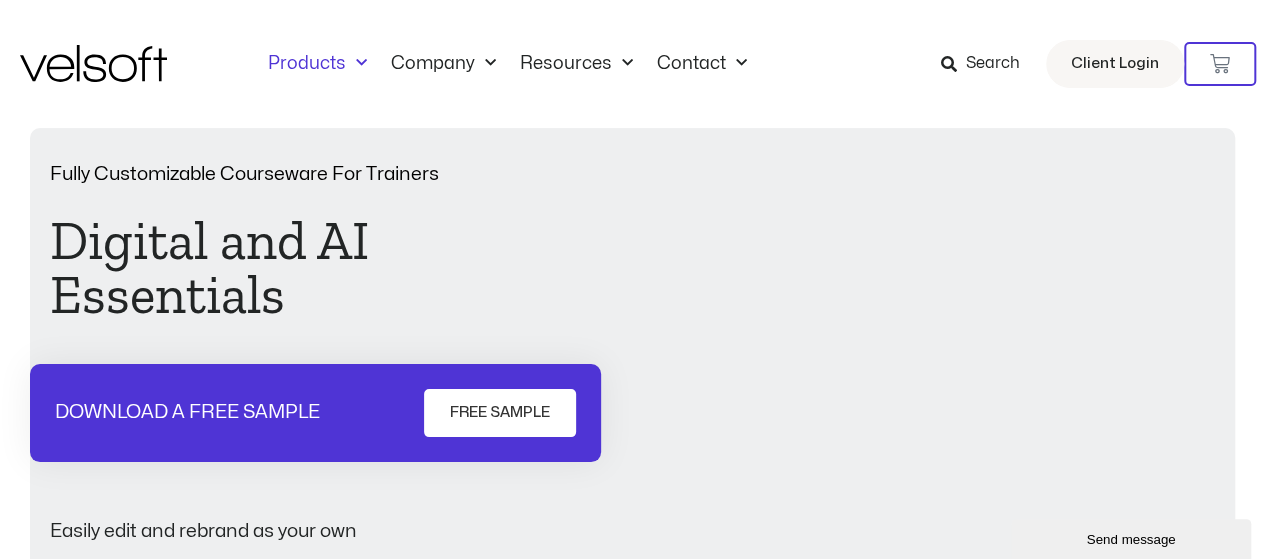 click on "Products" 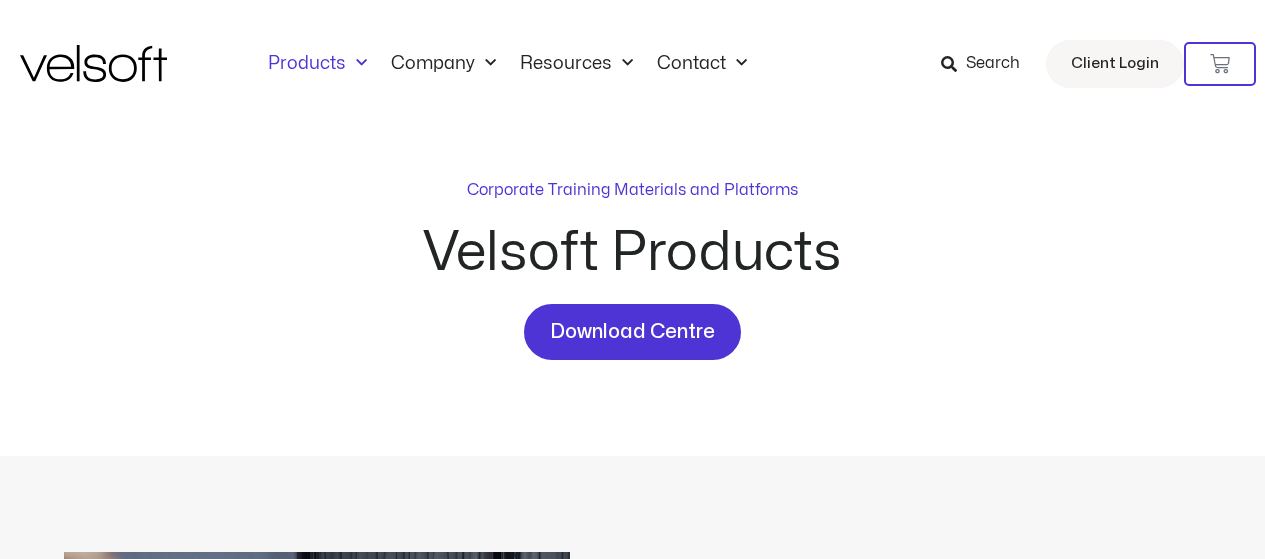 scroll, scrollTop: 0, scrollLeft: 0, axis: both 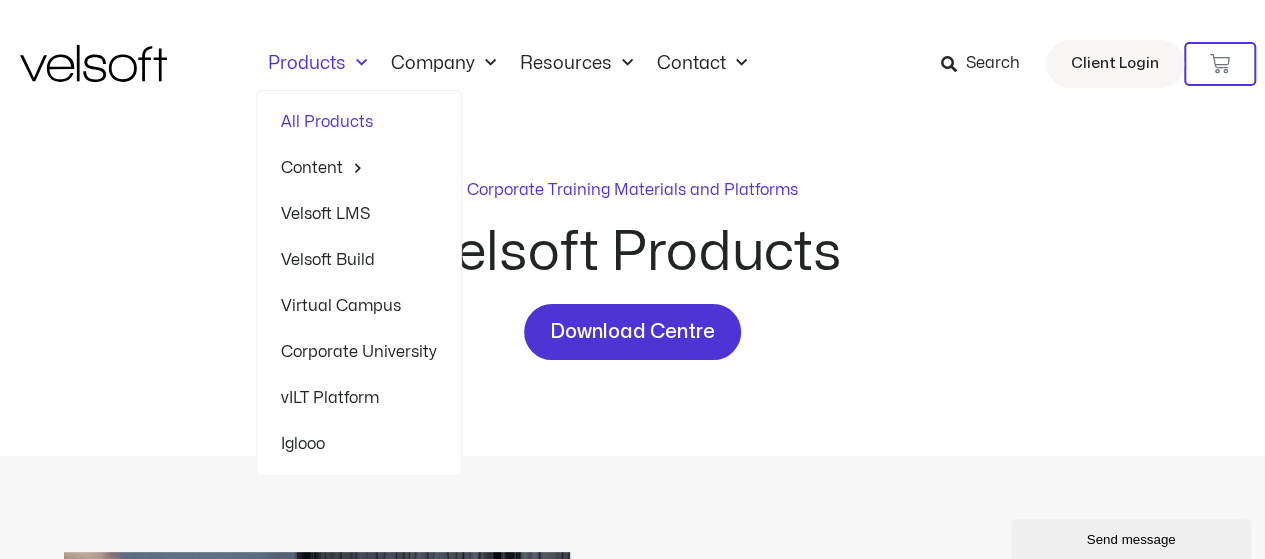 click on "Velsoft Build" 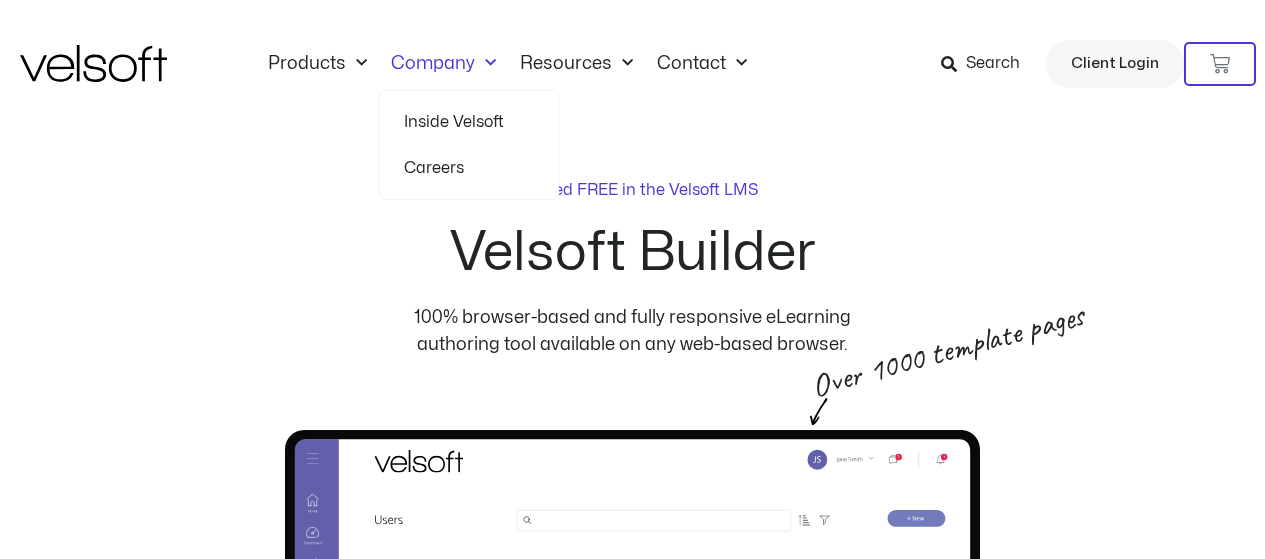 scroll, scrollTop: 0, scrollLeft: 0, axis: both 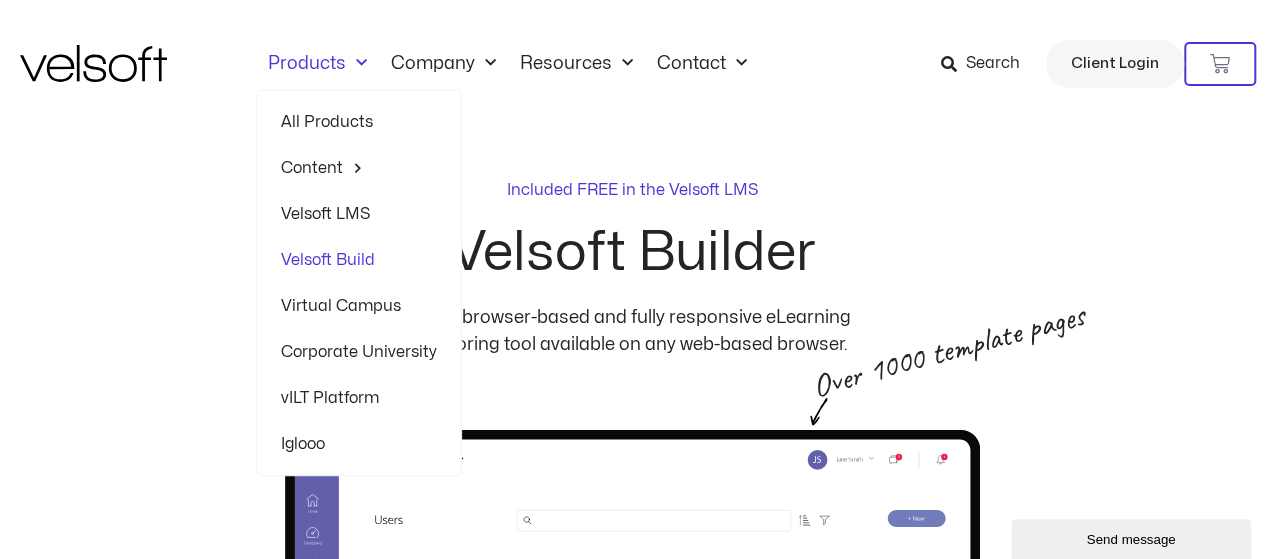 click 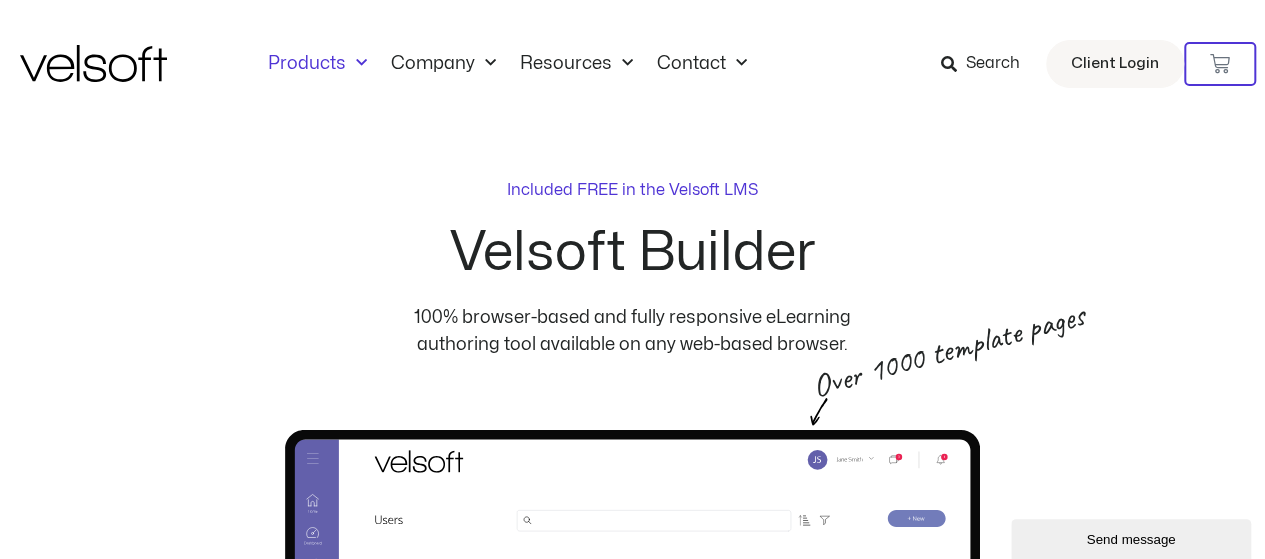 click 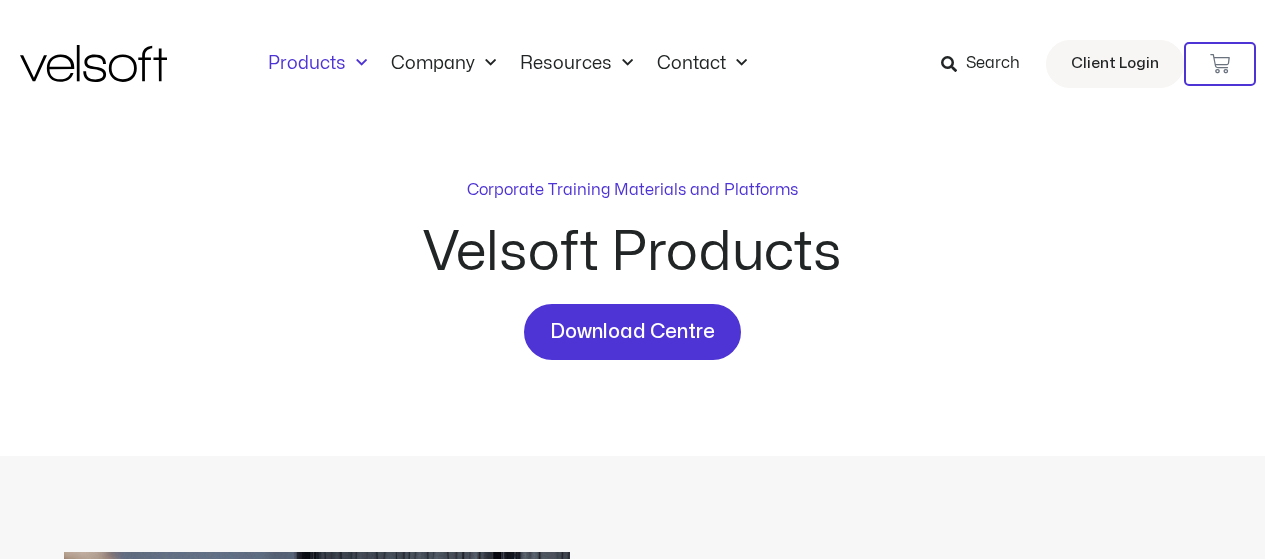 scroll, scrollTop: 0, scrollLeft: 0, axis: both 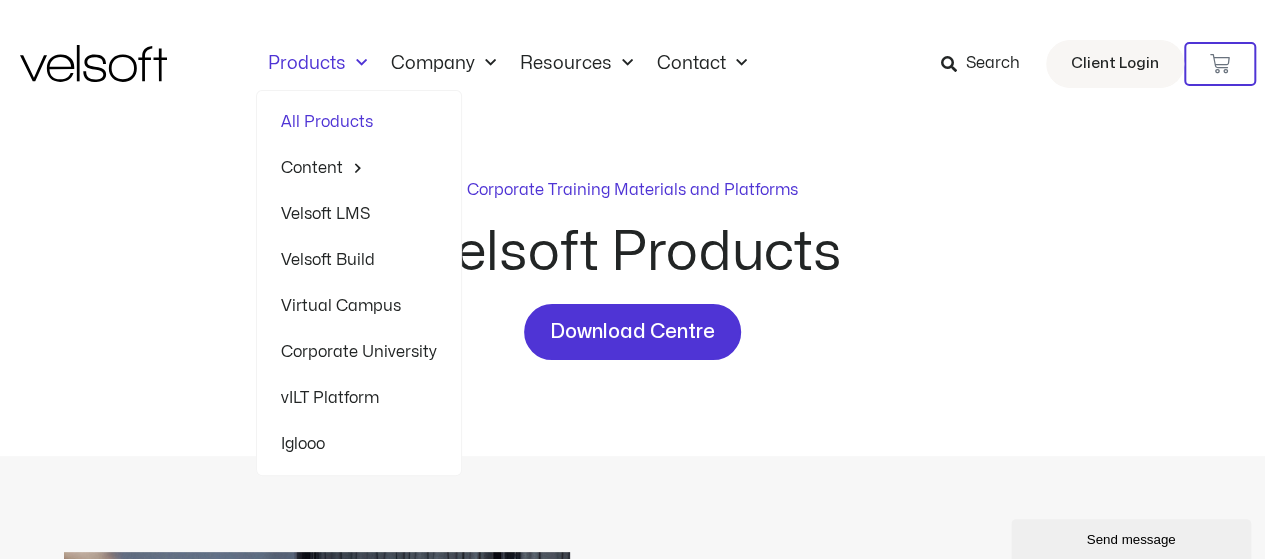 click 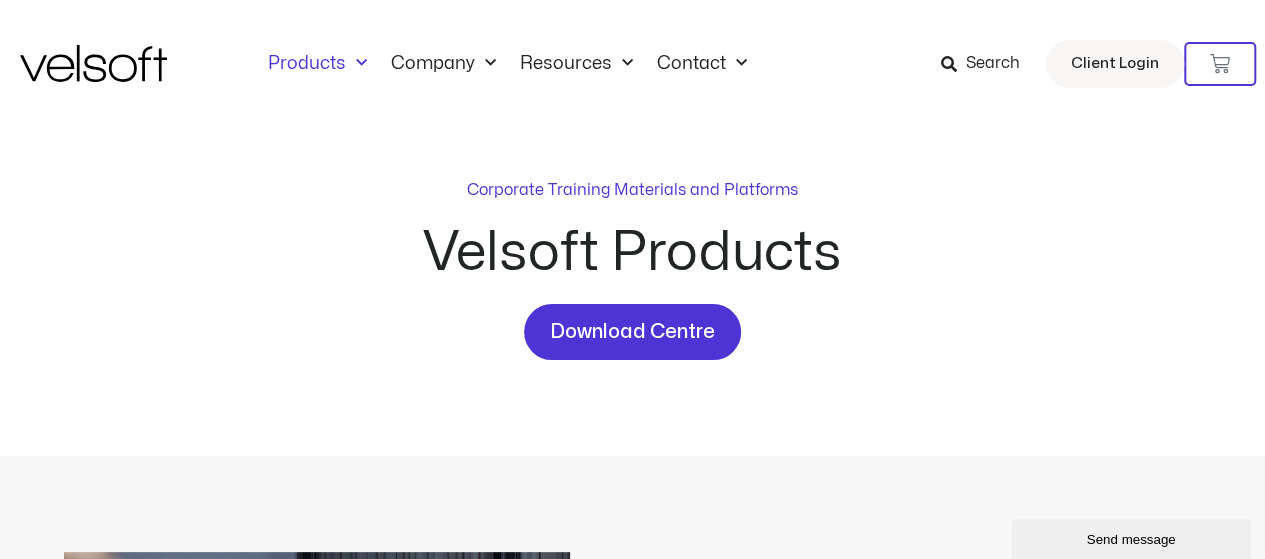 click 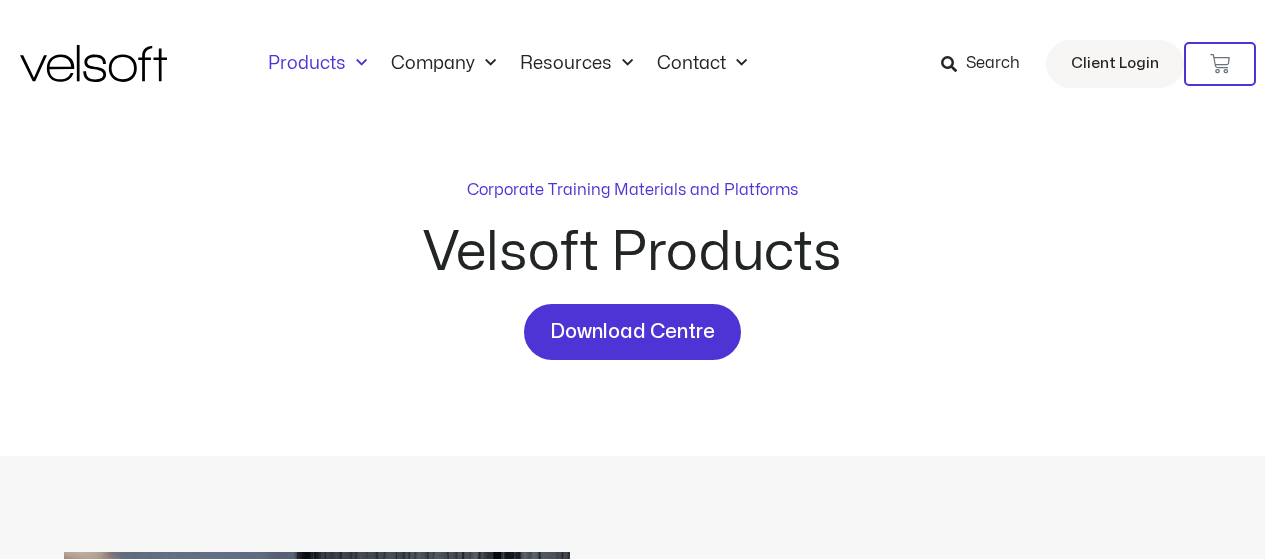 scroll, scrollTop: 0, scrollLeft: 0, axis: both 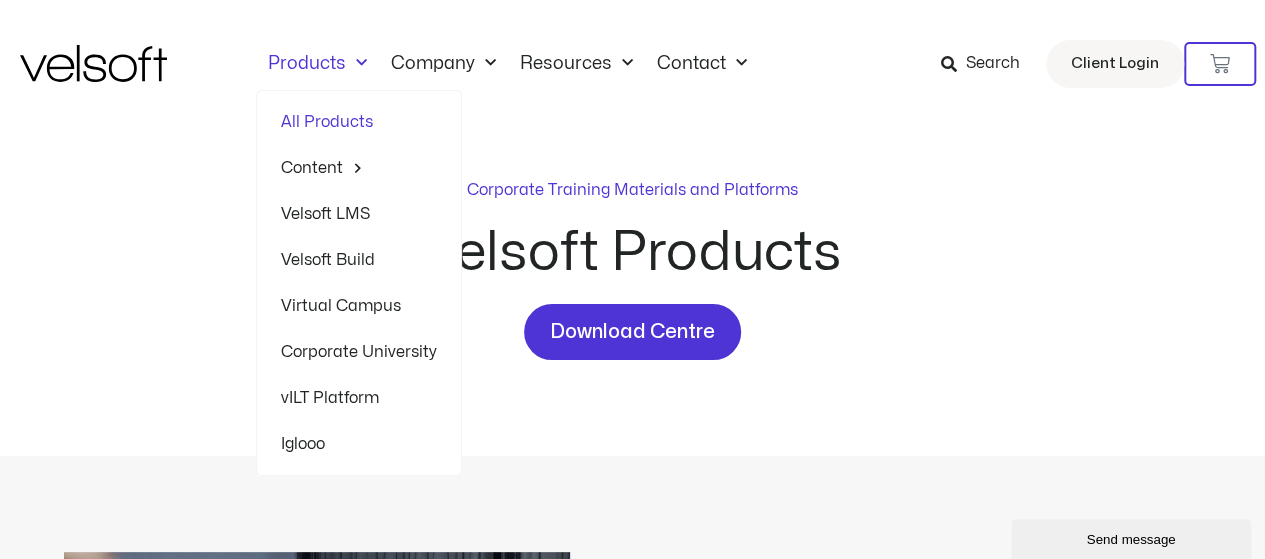 click on "Velsoft LMS" 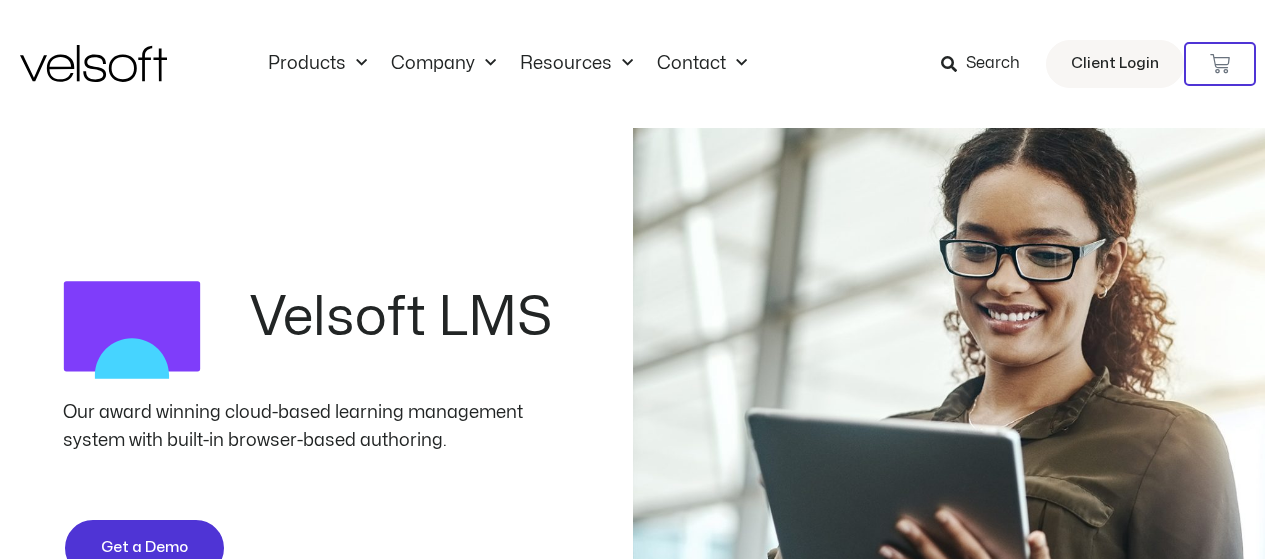 scroll, scrollTop: 0, scrollLeft: 0, axis: both 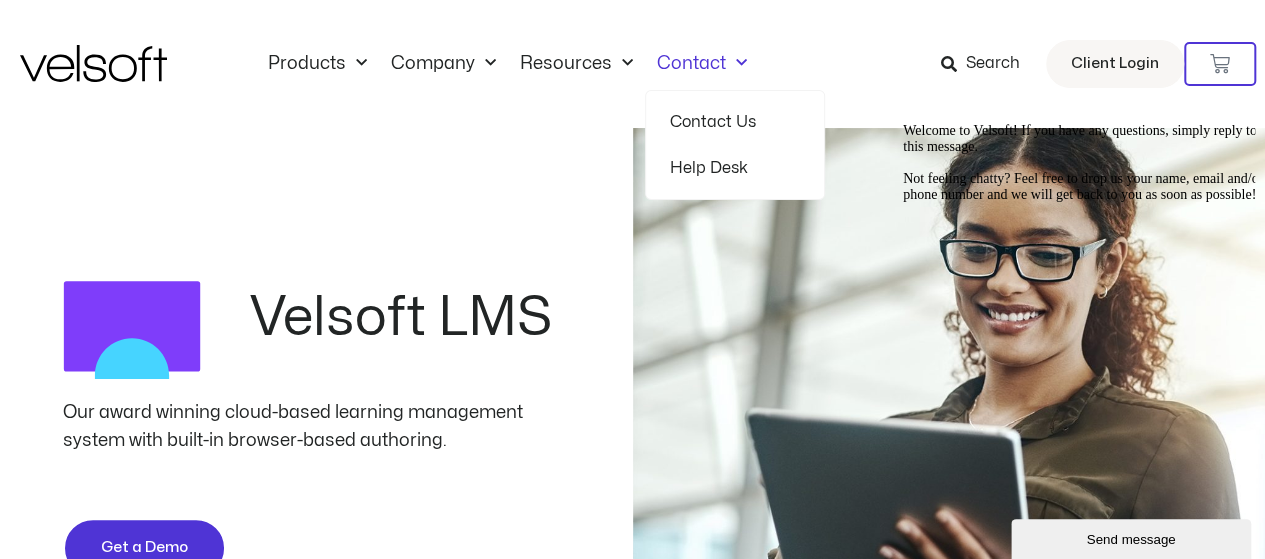 click on "Contact" 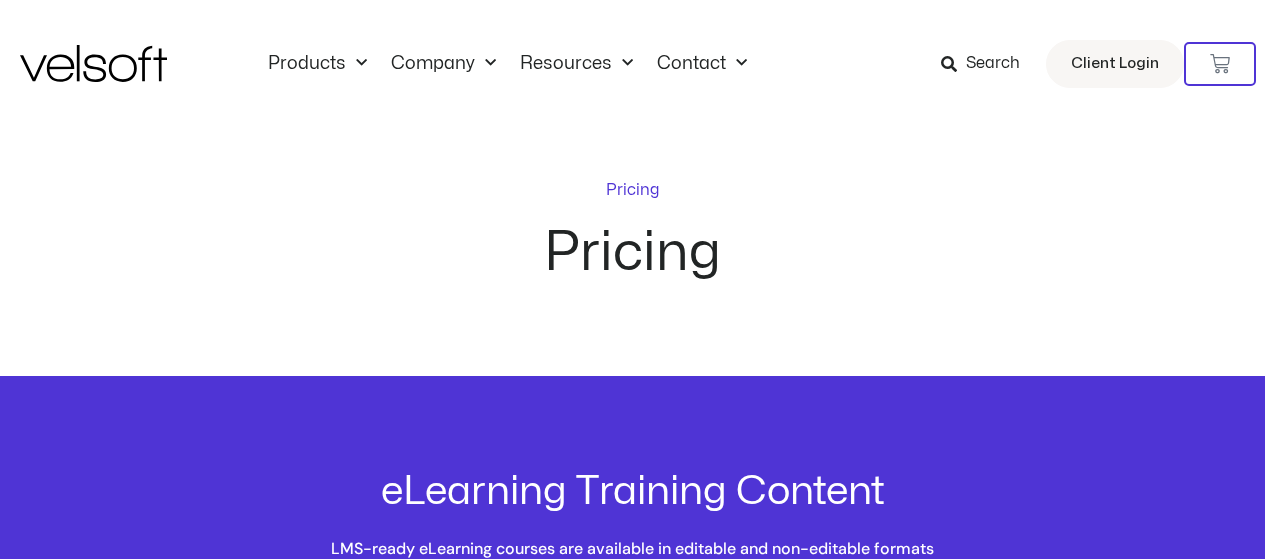 scroll, scrollTop: 0, scrollLeft: 0, axis: both 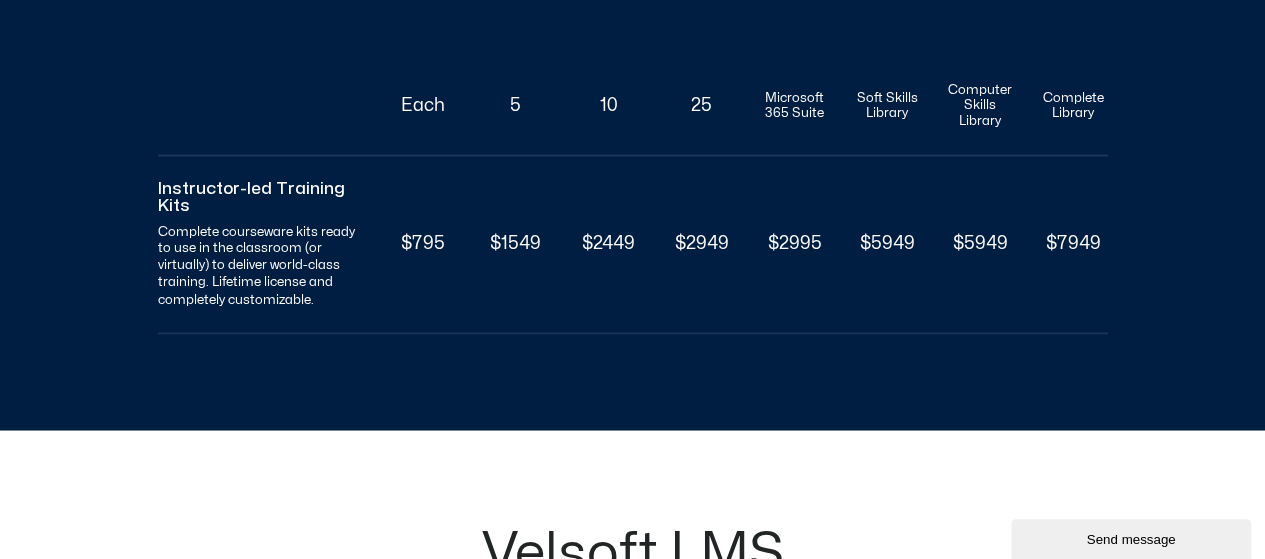 click on "$2949" at bounding box center [701, 244] 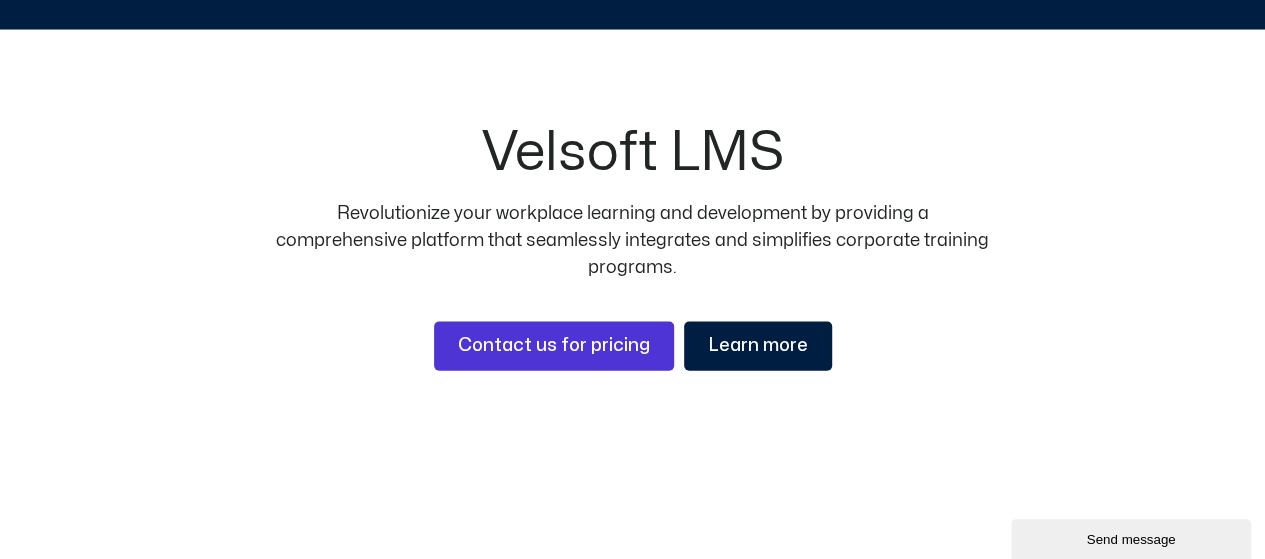 scroll, scrollTop: 2100, scrollLeft: 0, axis: vertical 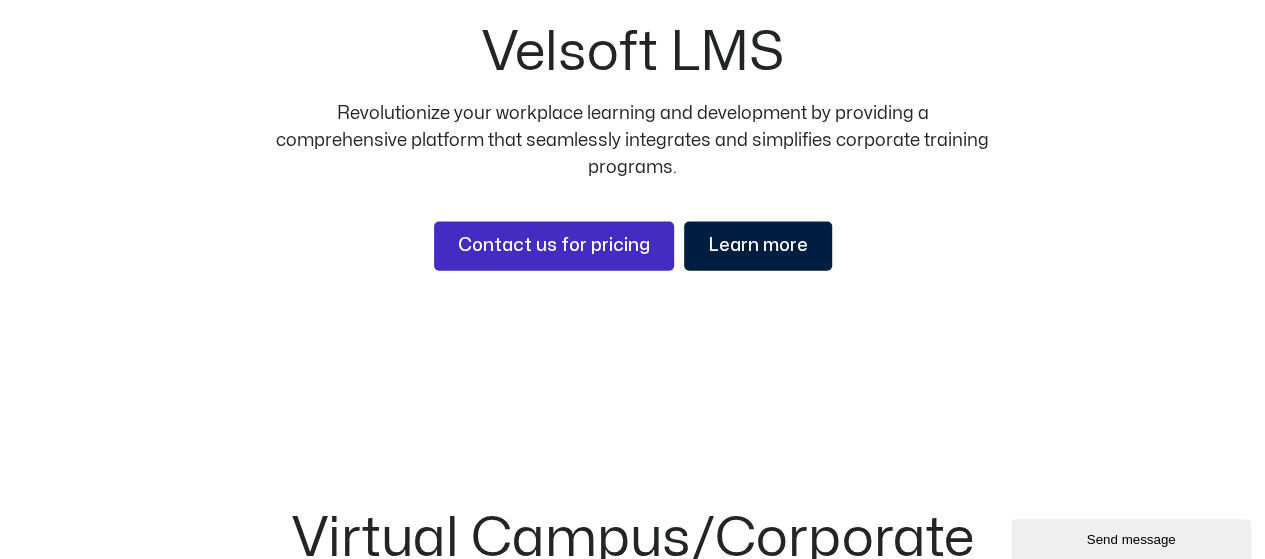 click on "Contact us for pricing" at bounding box center (554, 246) 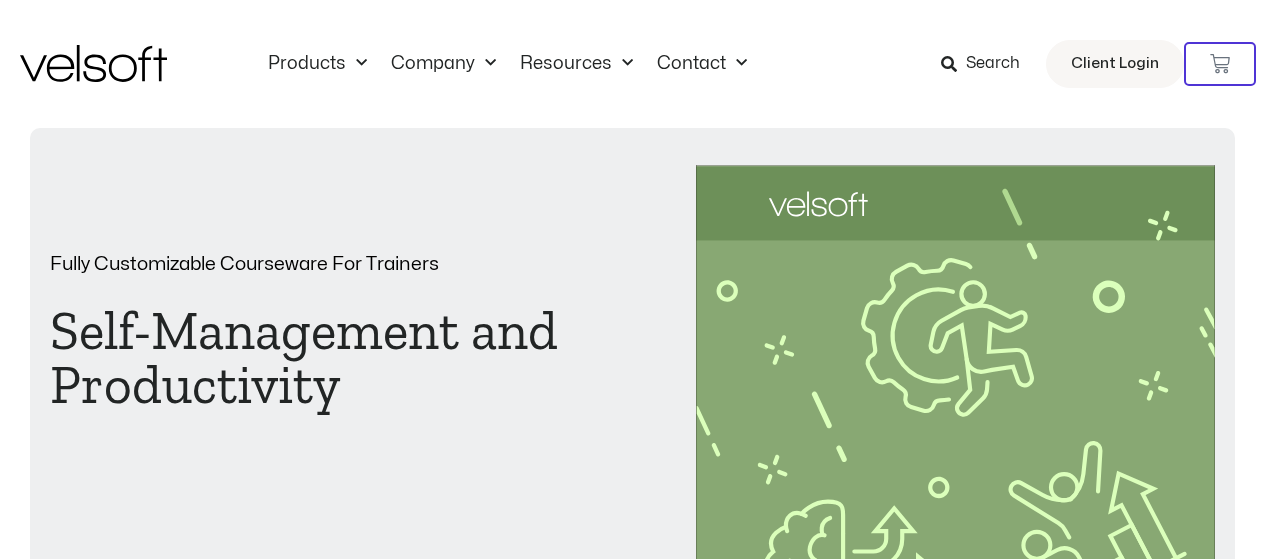 scroll, scrollTop: 0, scrollLeft: 0, axis: both 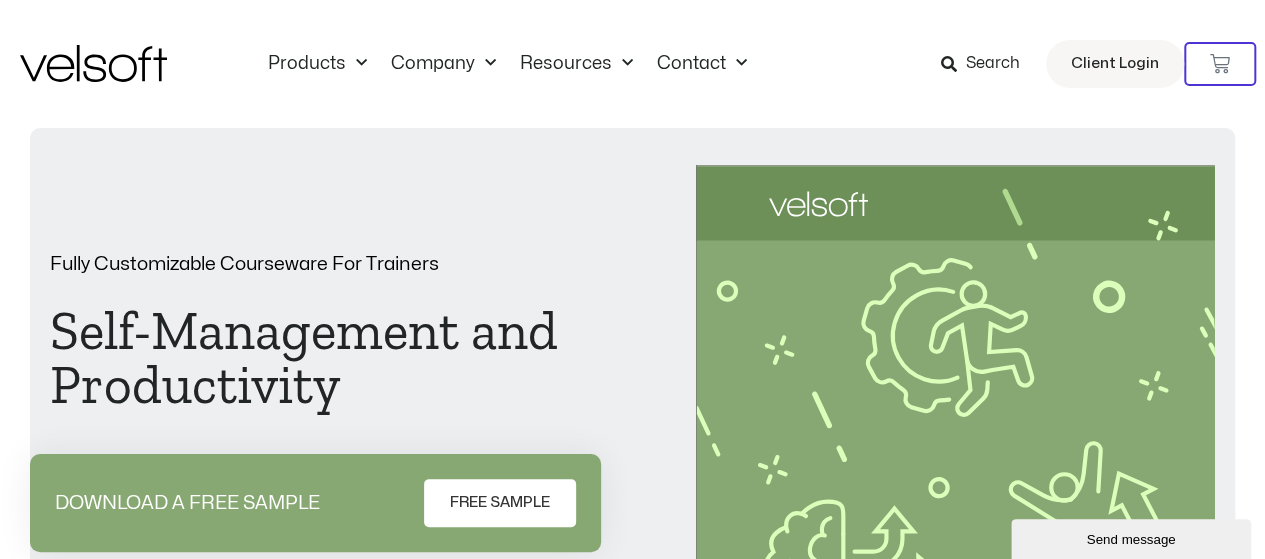 click on "Search" at bounding box center [980, 64] 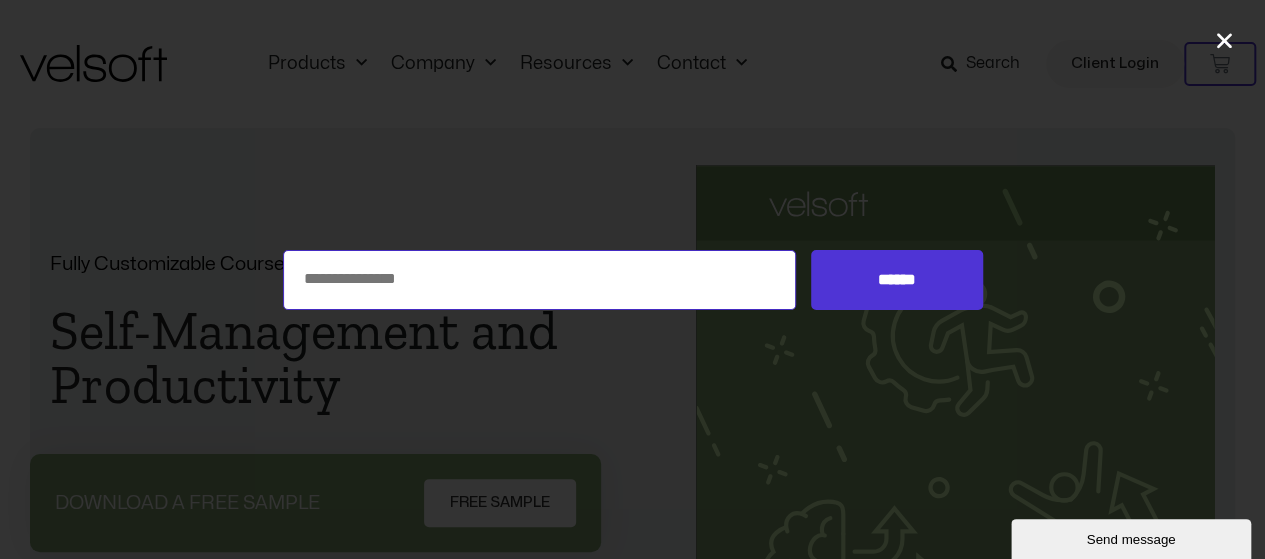 click on "Search for:" at bounding box center (540, 280) 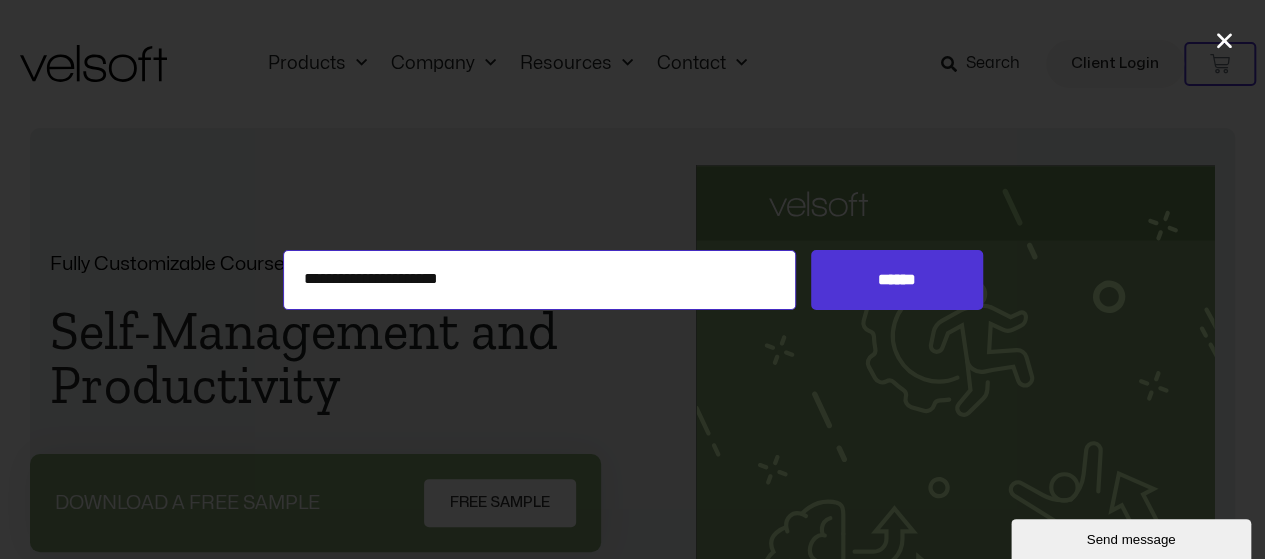 type on "**********" 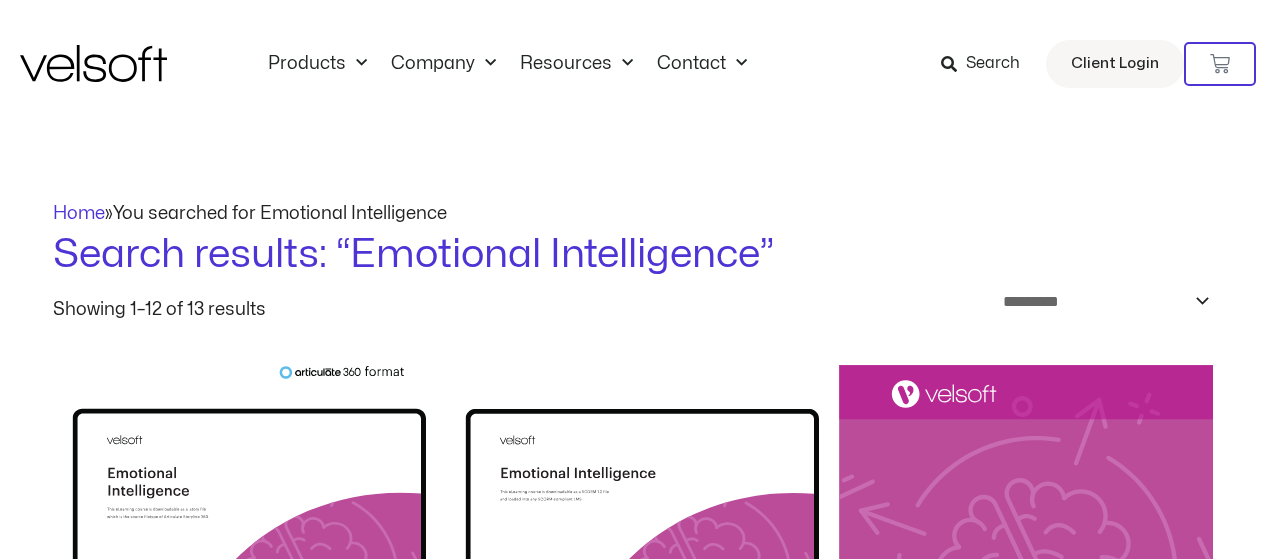 scroll, scrollTop: 0, scrollLeft: 0, axis: both 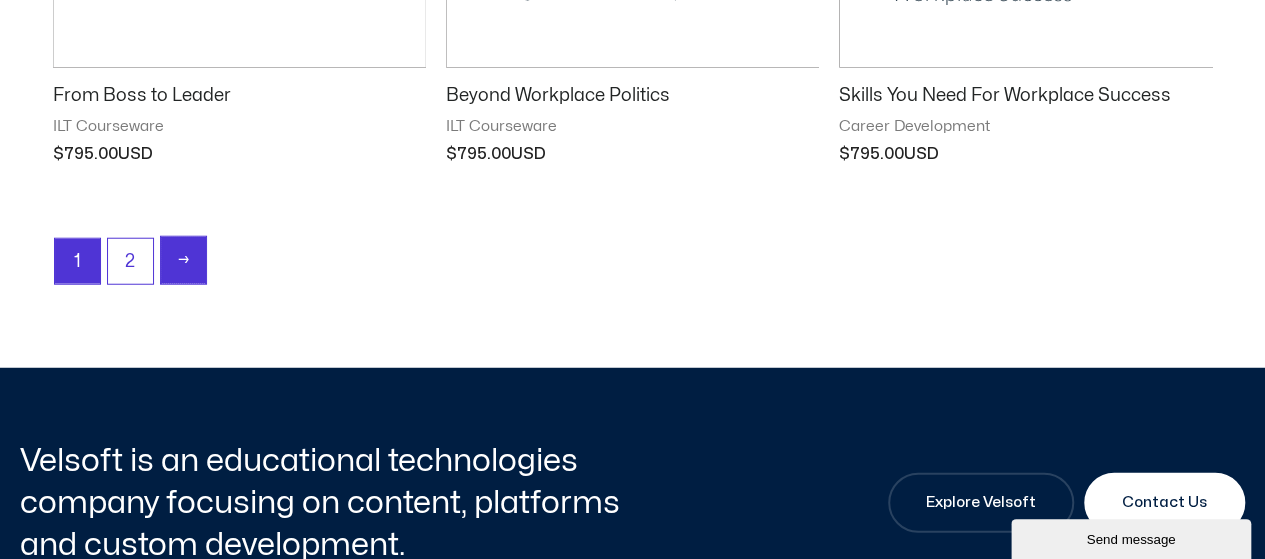 click on "→" at bounding box center (183, 260) 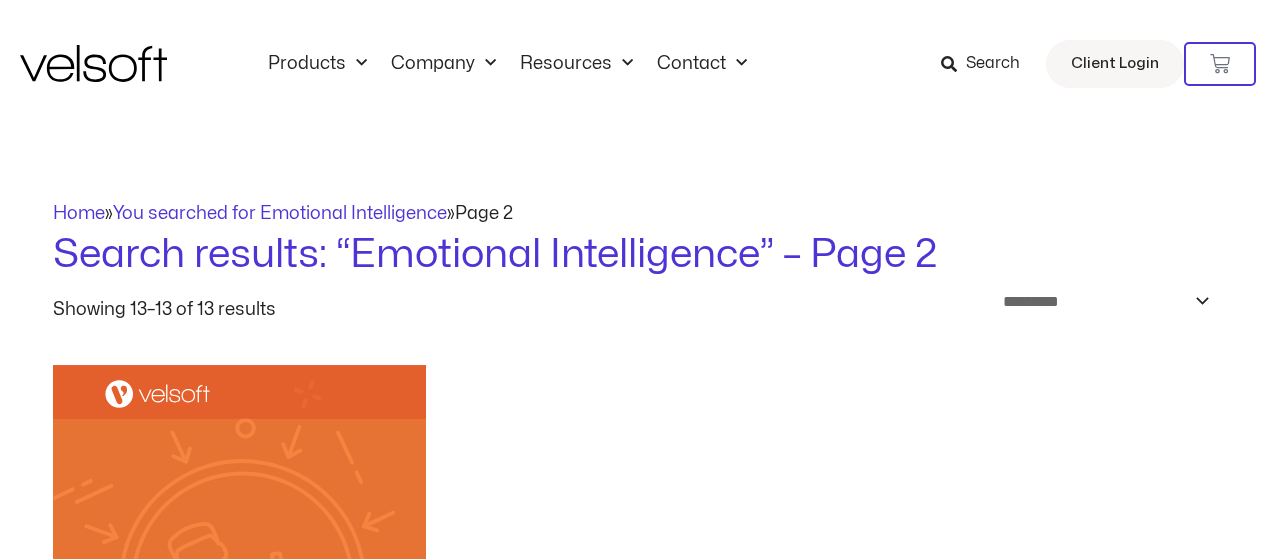 scroll, scrollTop: 0, scrollLeft: 0, axis: both 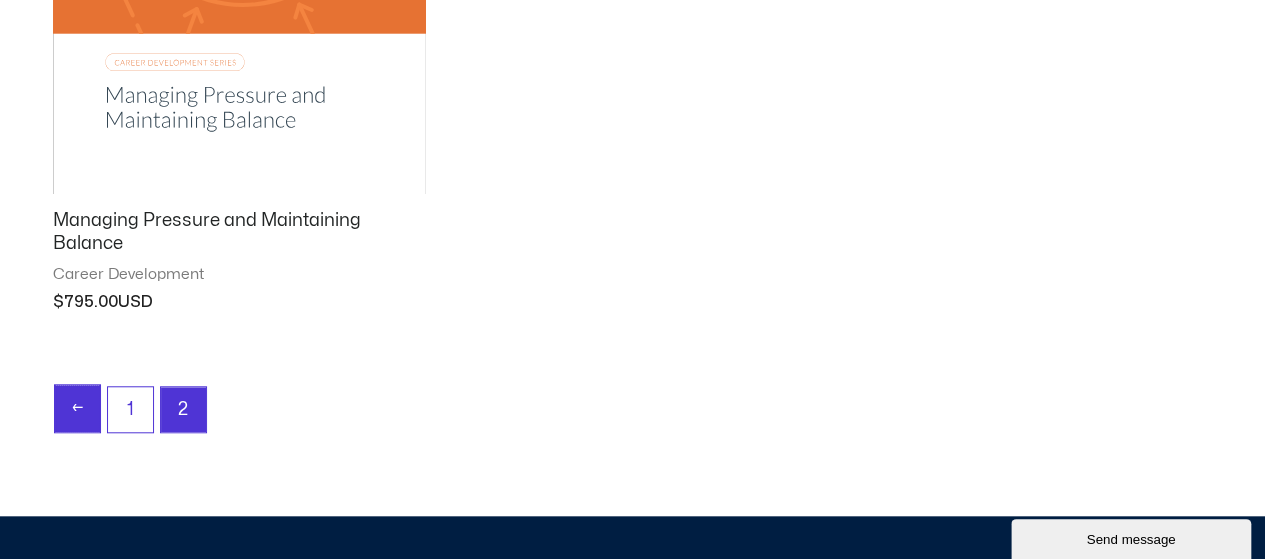 click on "←" at bounding box center [77, 408] 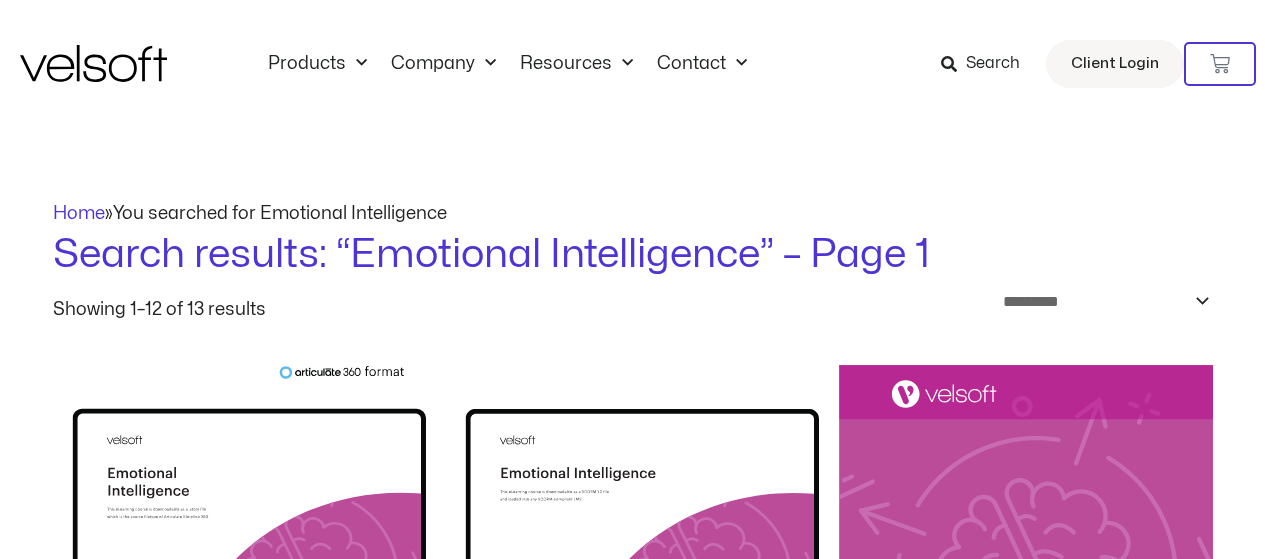 scroll, scrollTop: 0, scrollLeft: 0, axis: both 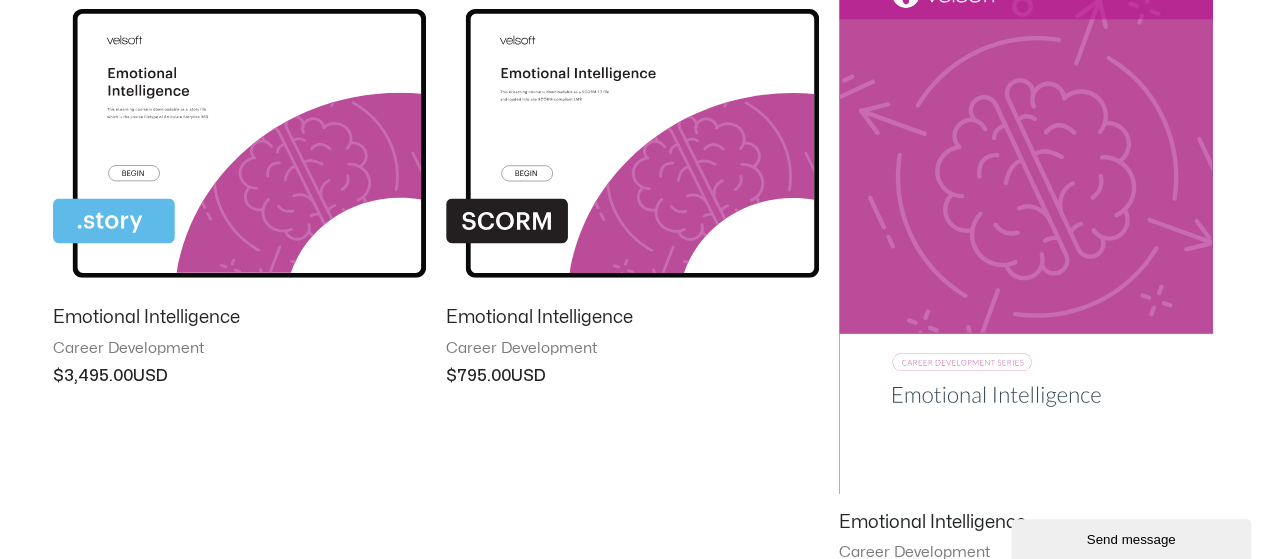 click at bounding box center [632, 127] 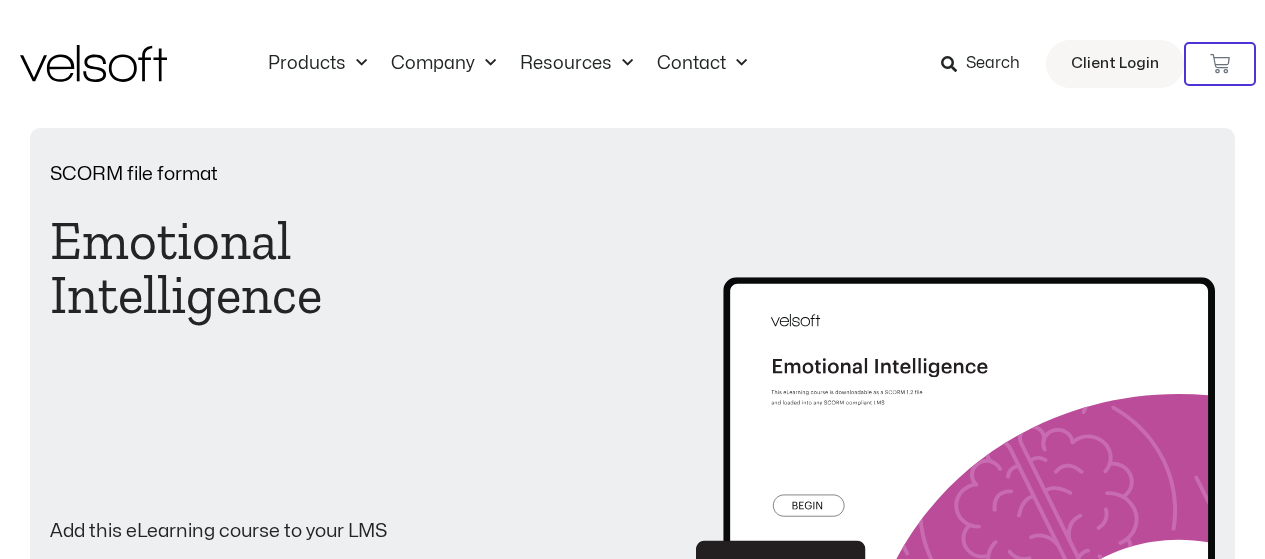 scroll, scrollTop: 0, scrollLeft: 0, axis: both 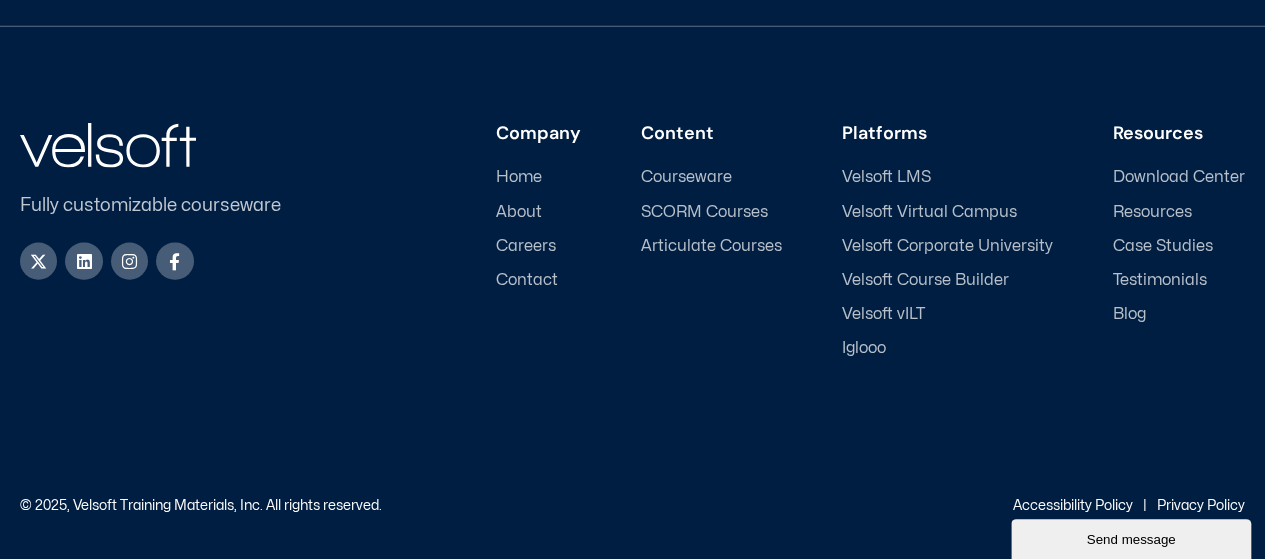 click on "Velsoft LMS" at bounding box center (886, 177) 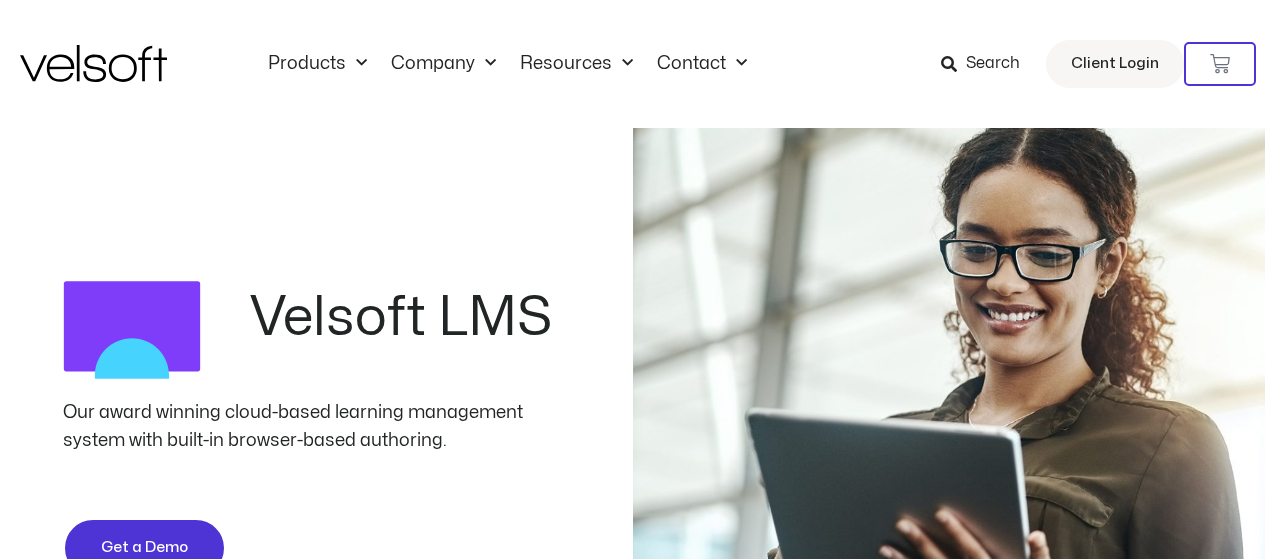 scroll, scrollTop: 0, scrollLeft: 0, axis: both 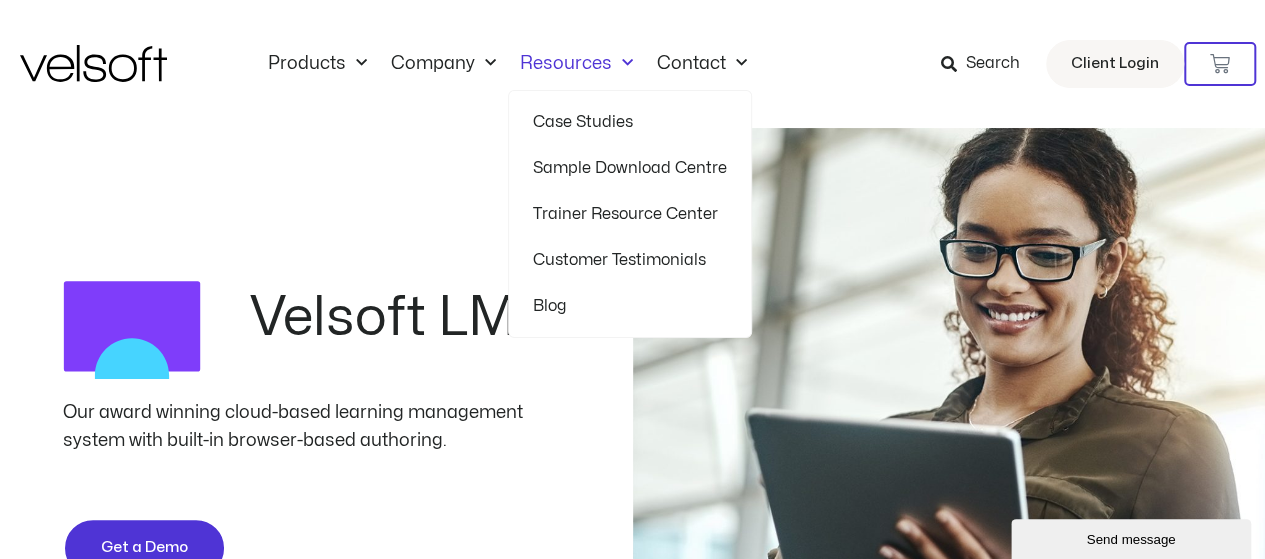 click 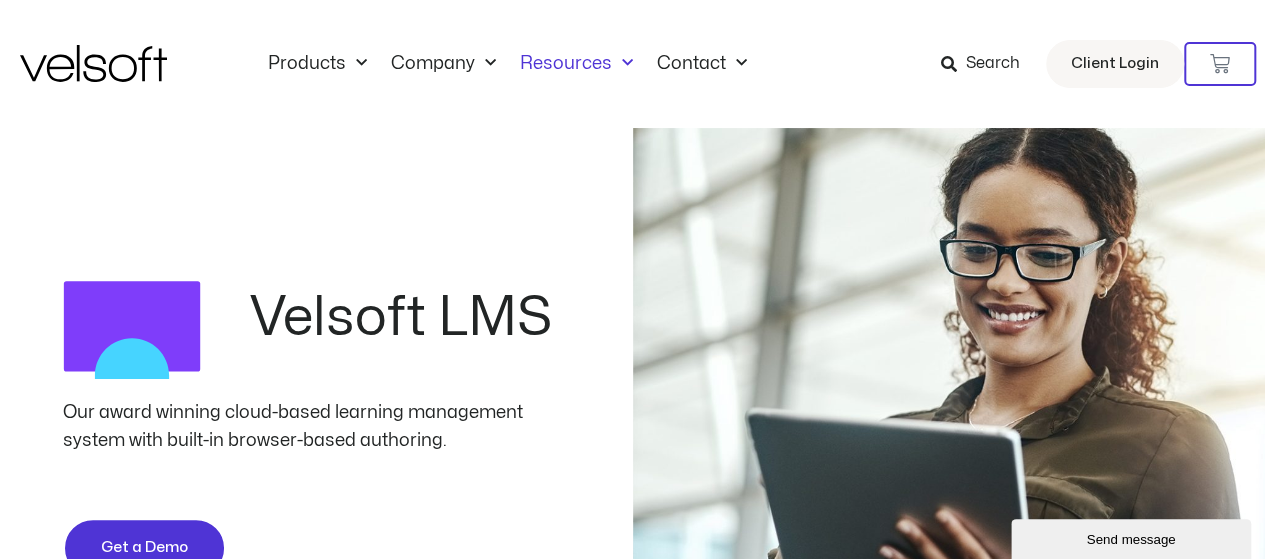 click 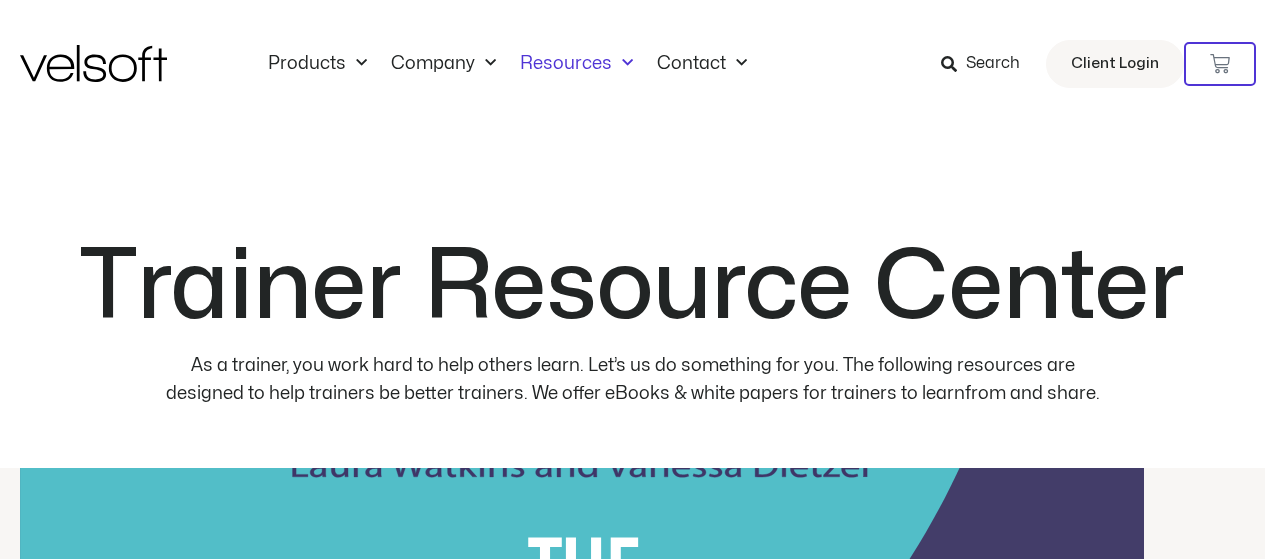 scroll, scrollTop: 0, scrollLeft: 0, axis: both 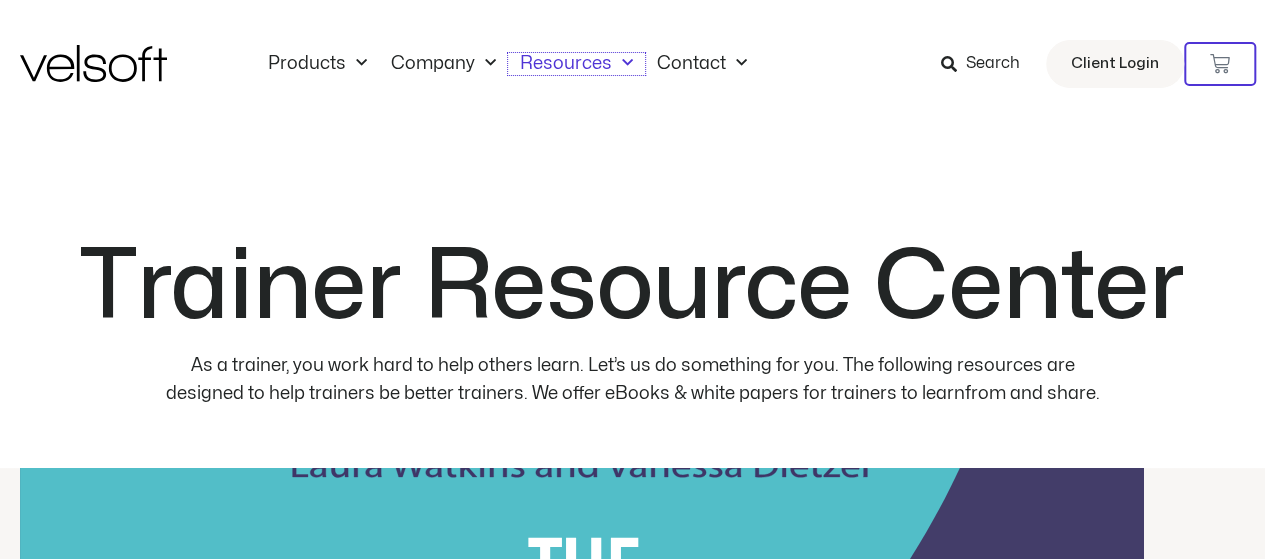 click on "Resources" 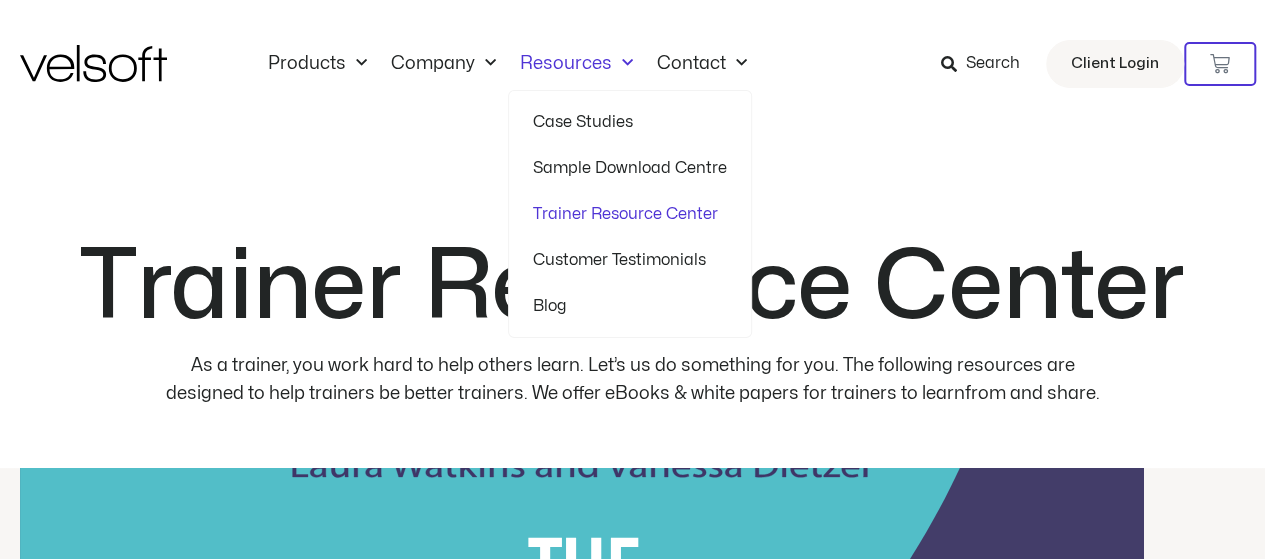 click on "Trainer Resource Center" 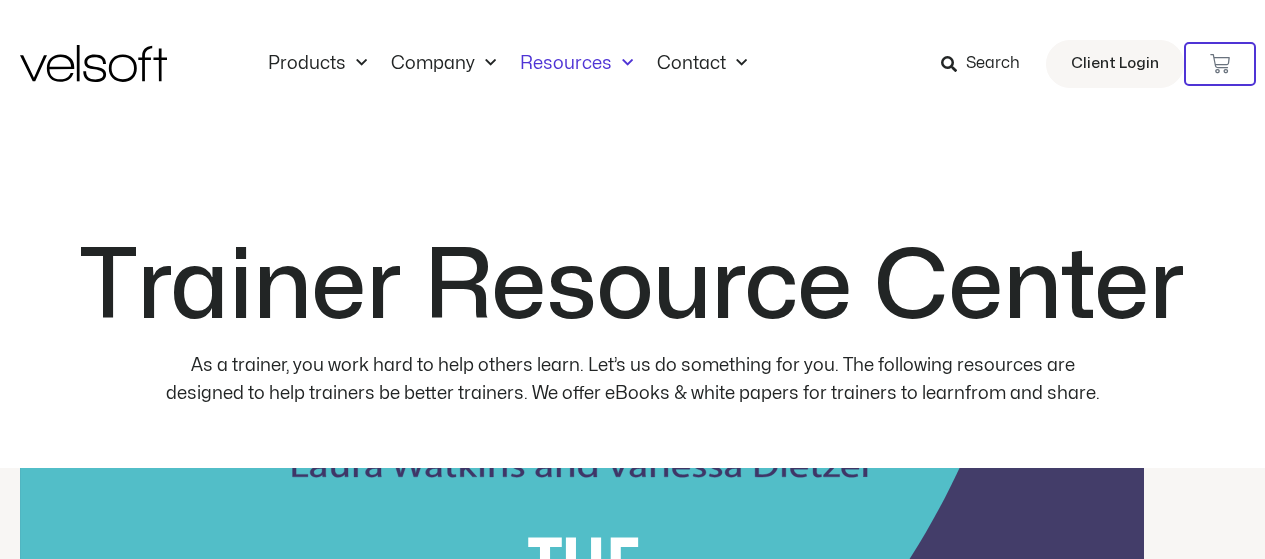 scroll, scrollTop: 0, scrollLeft: 0, axis: both 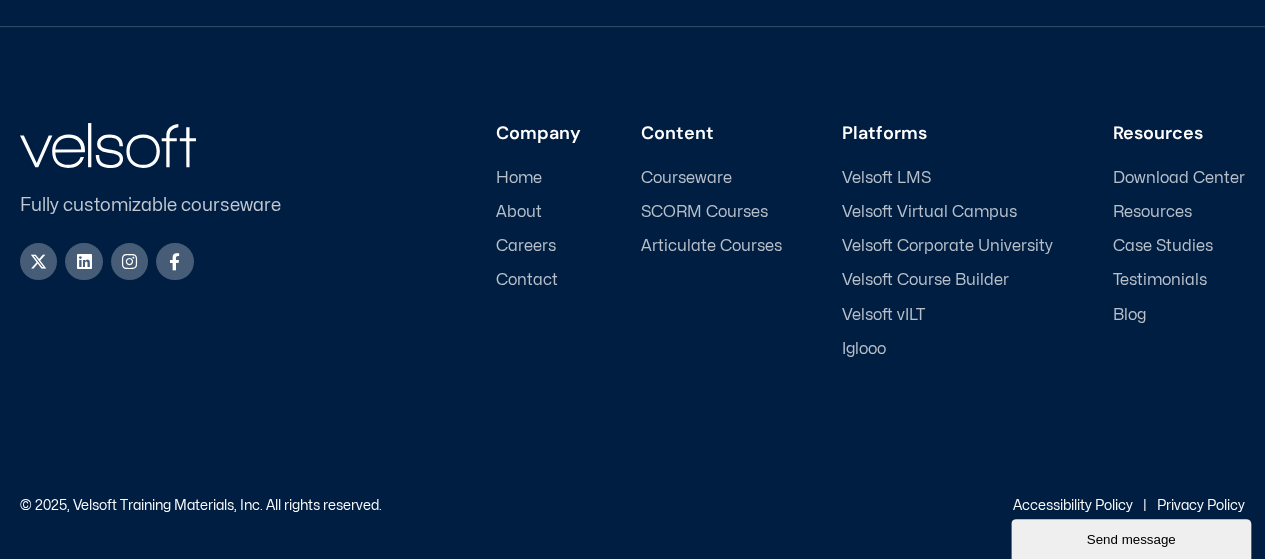 click on "Courseware" at bounding box center (686, 178) 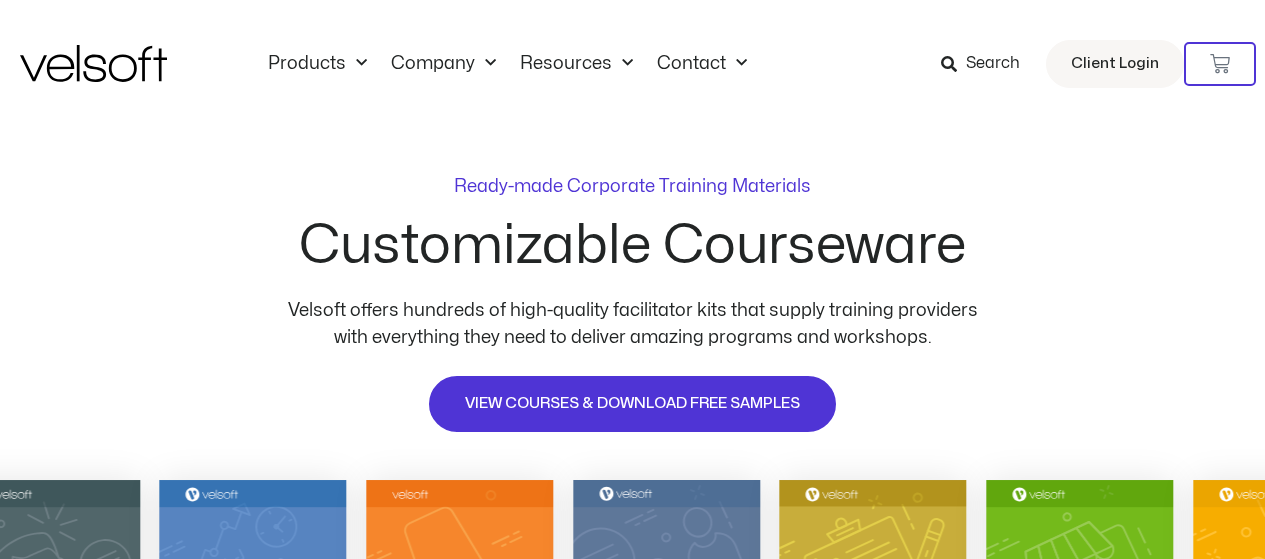scroll, scrollTop: 0, scrollLeft: 0, axis: both 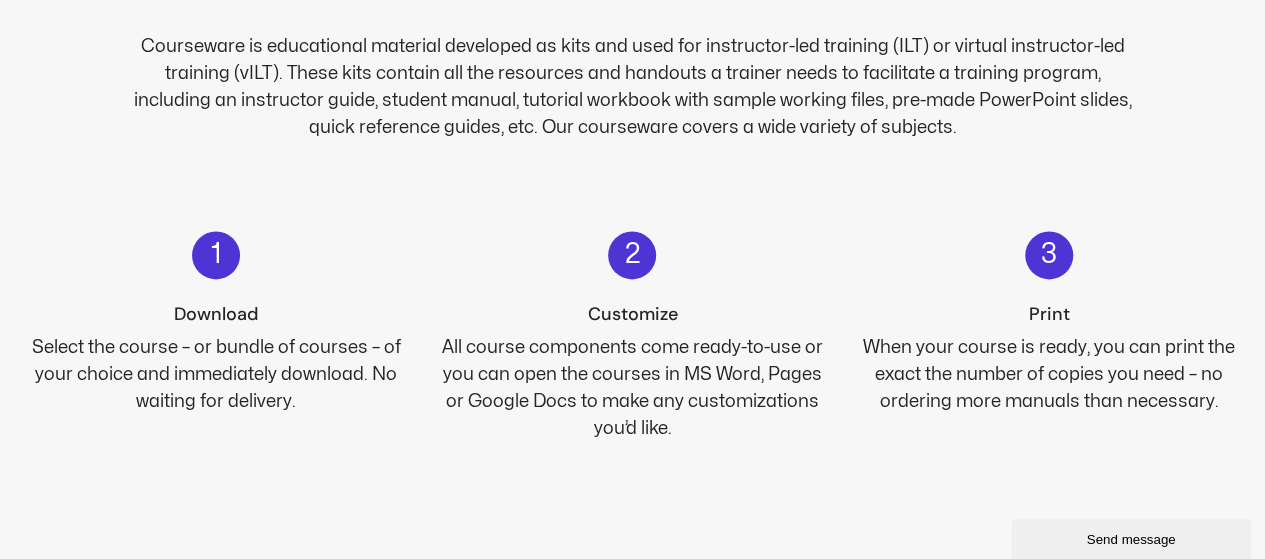 click on "1" at bounding box center [216, 255] 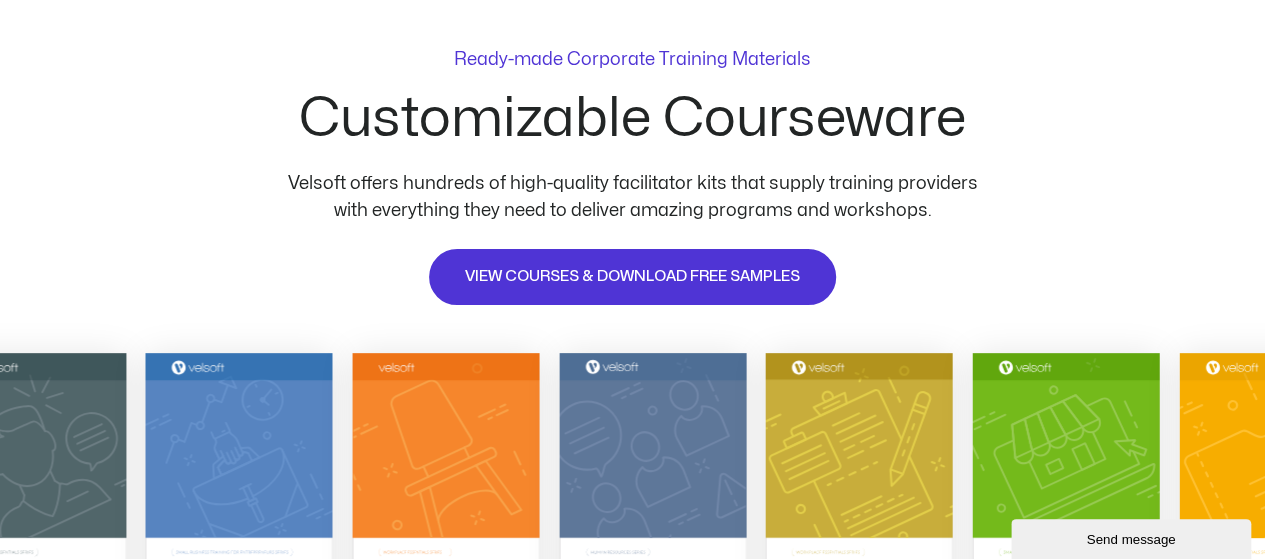scroll, scrollTop: 100, scrollLeft: 0, axis: vertical 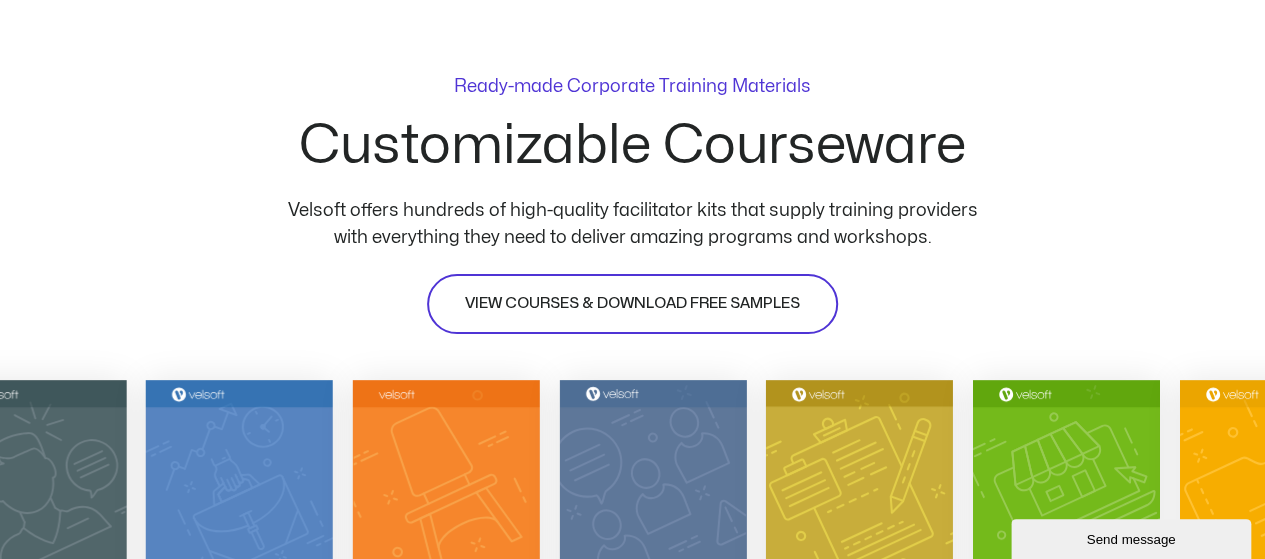 click on "VIEW COURSES & DOWNLOAD FREE SAMPLES" at bounding box center (632, 304) 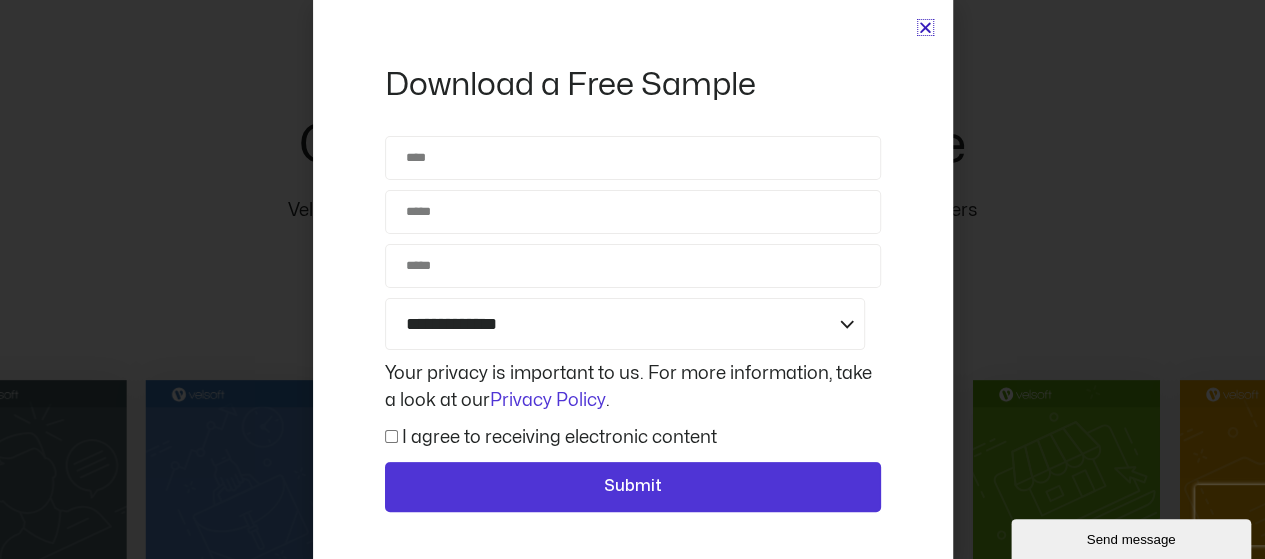 scroll, scrollTop: 0, scrollLeft: 0, axis: both 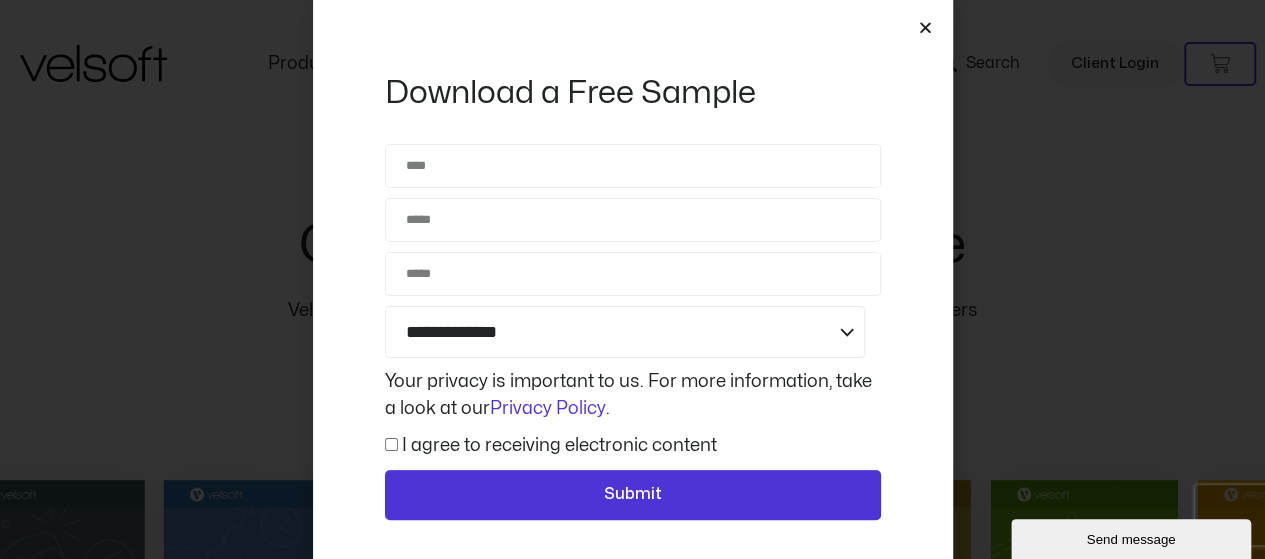 click at bounding box center [925, 27] 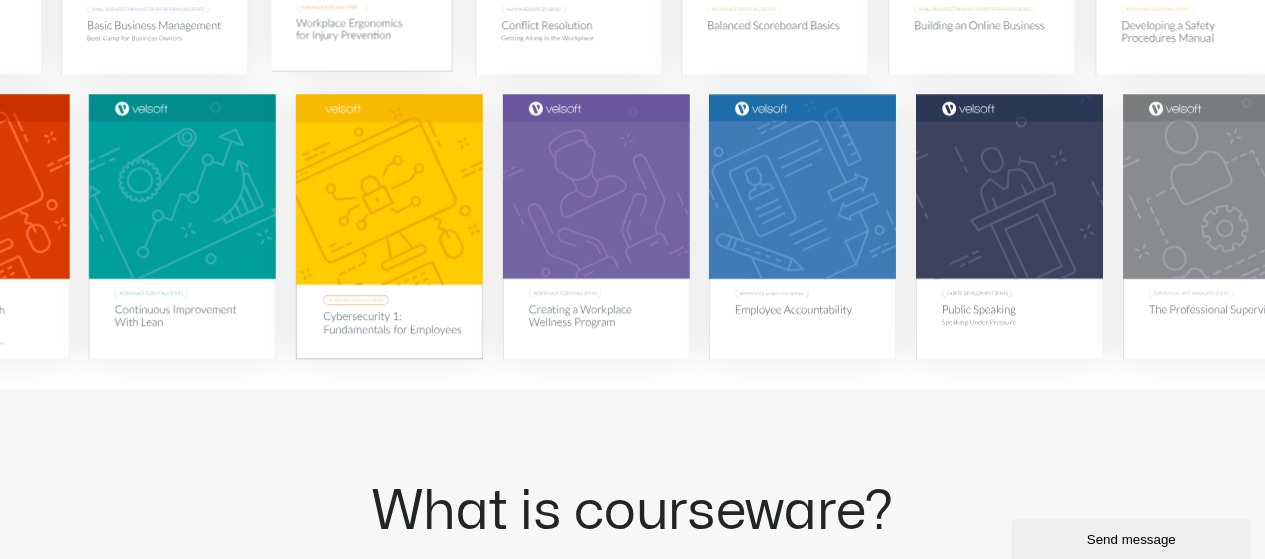 scroll, scrollTop: 700, scrollLeft: 0, axis: vertical 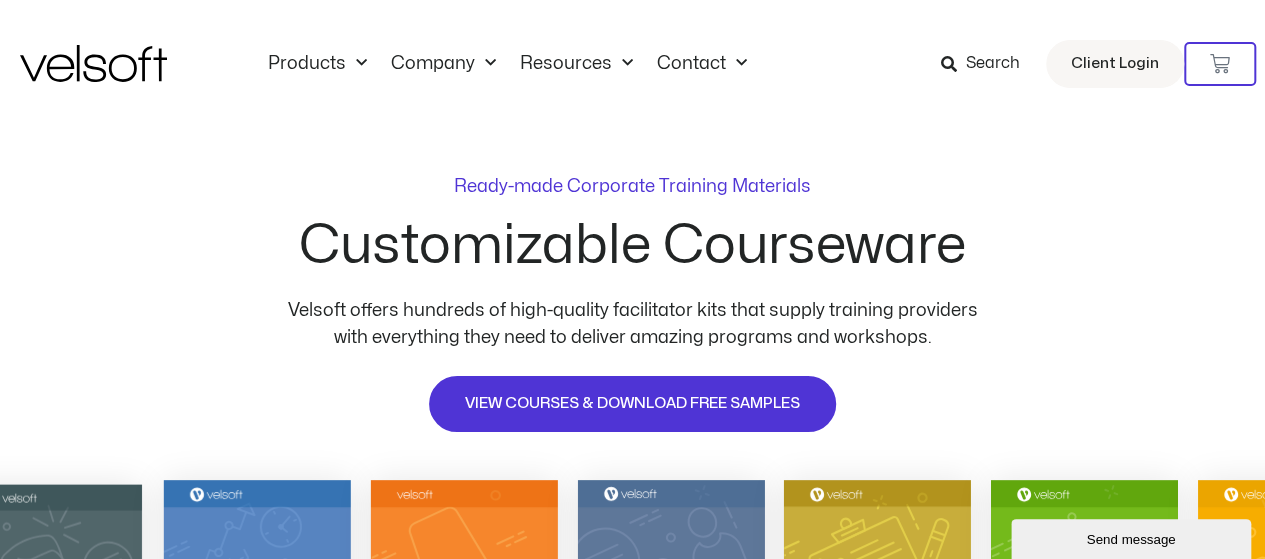 click at bounding box center [50, 611] 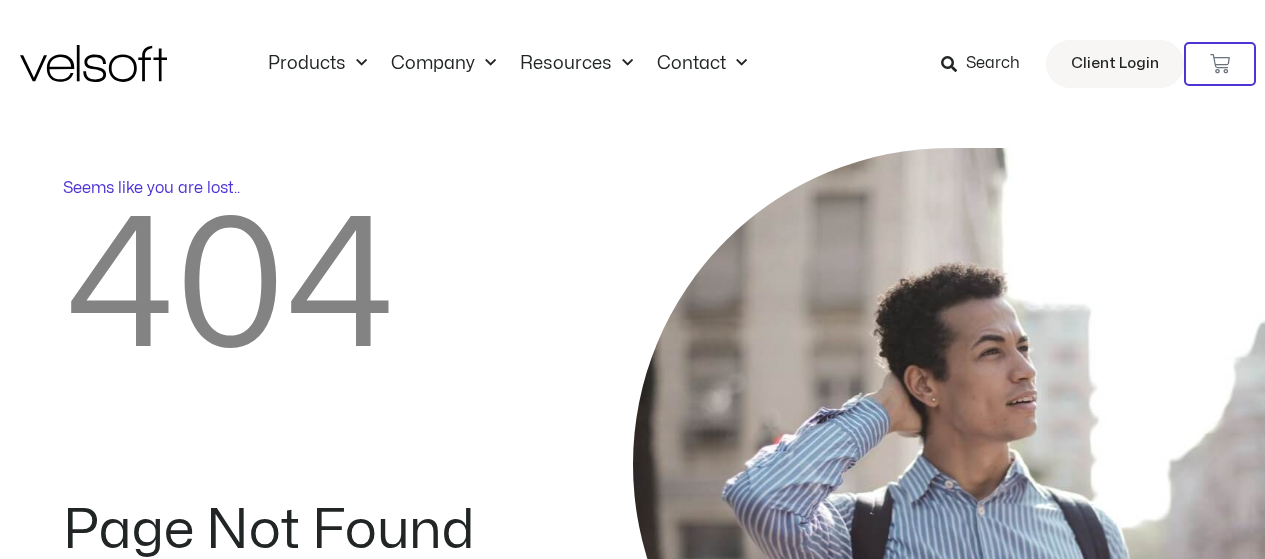 scroll, scrollTop: 0, scrollLeft: 0, axis: both 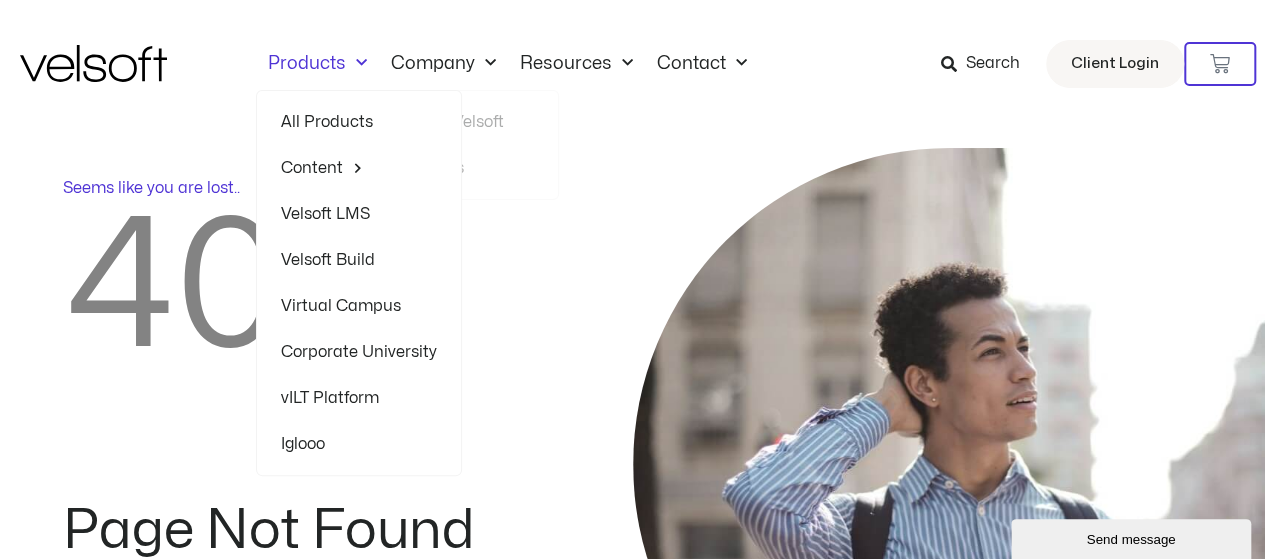 click on "Products" 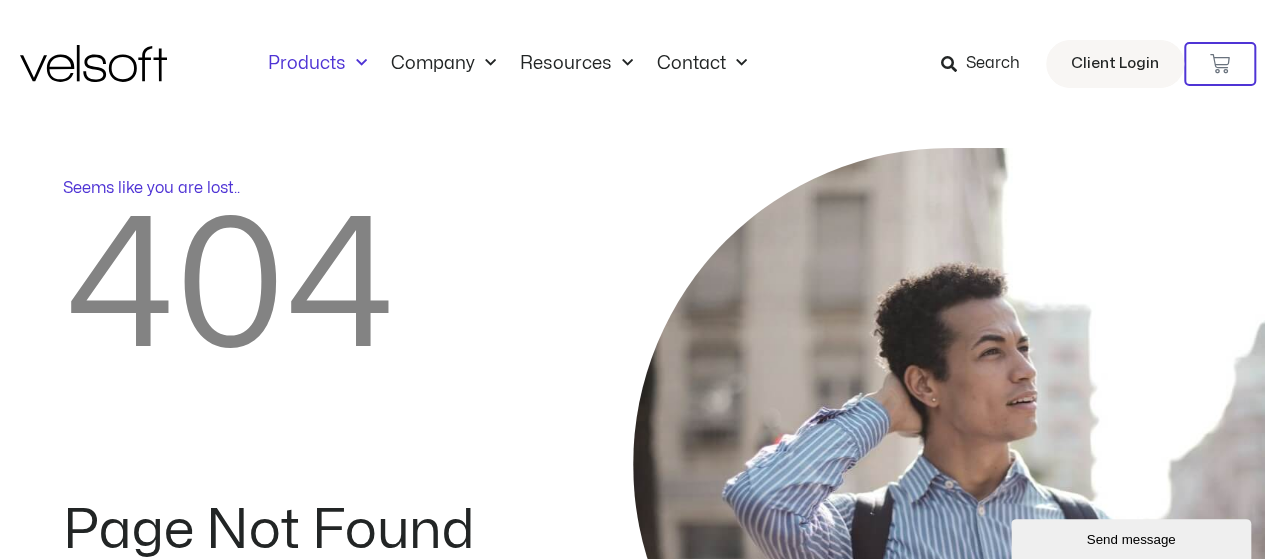 click on "Products" 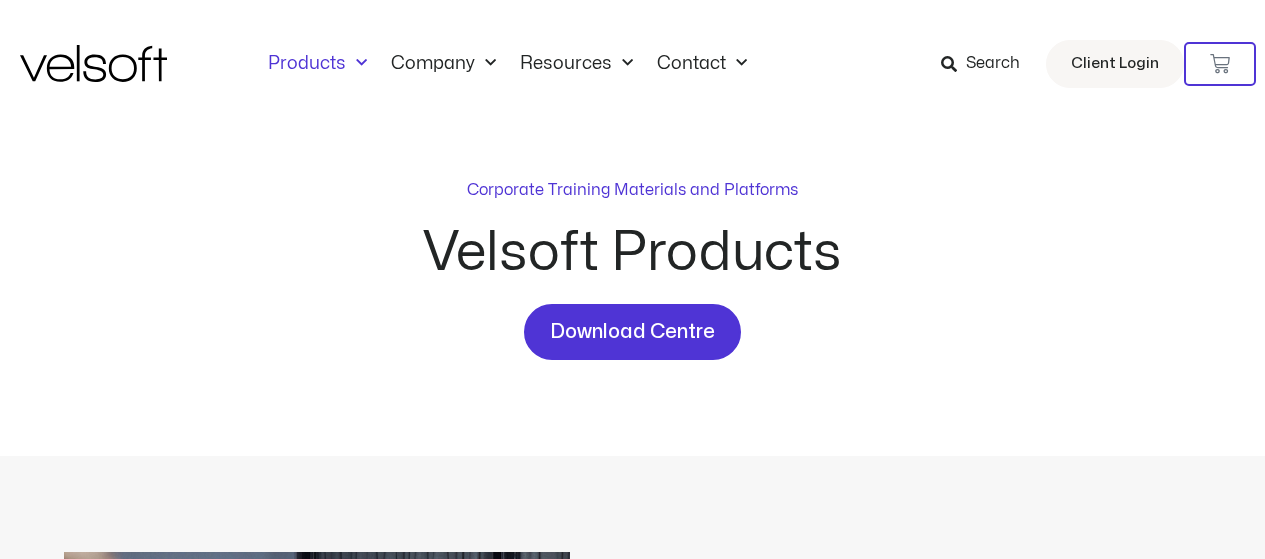 scroll, scrollTop: 0, scrollLeft: 0, axis: both 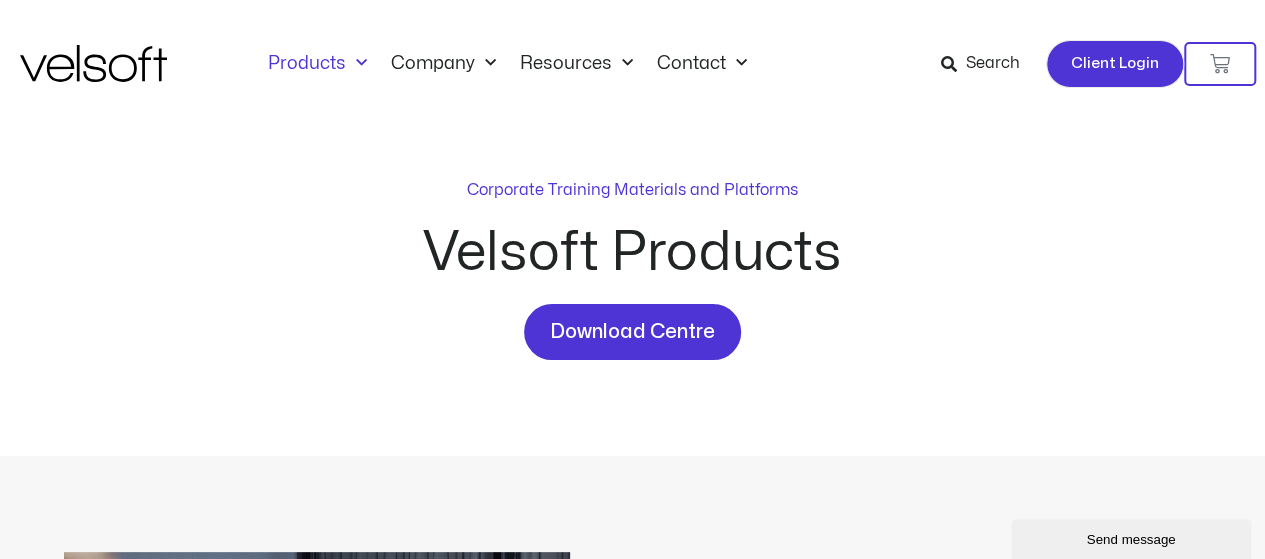 click on "Client Login" at bounding box center (1115, 64) 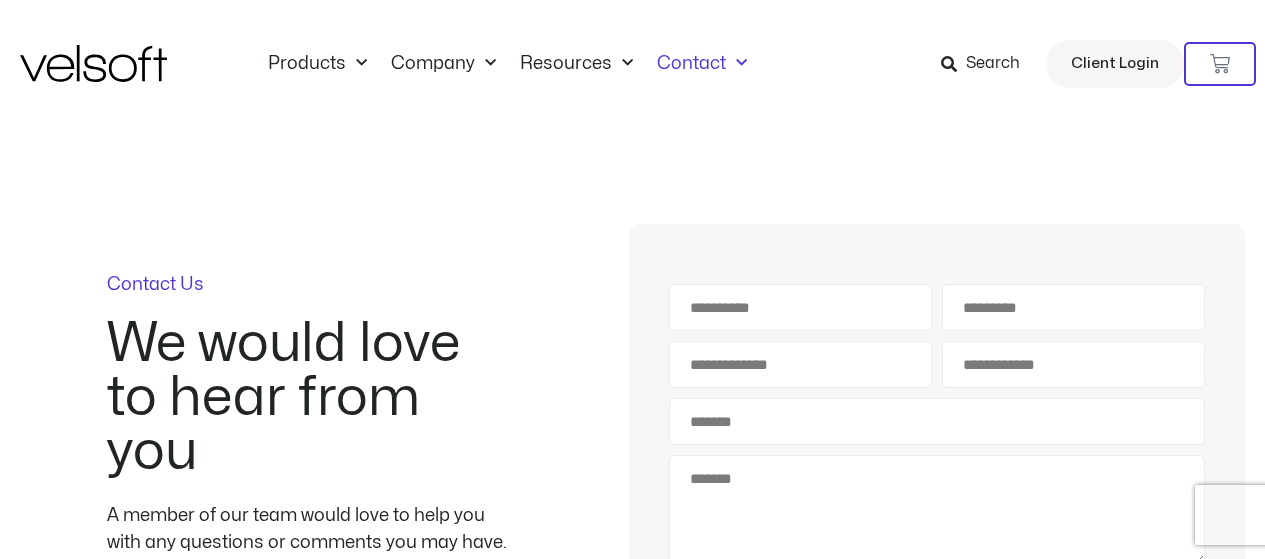scroll, scrollTop: 0, scrollLeft: 0, axis: both 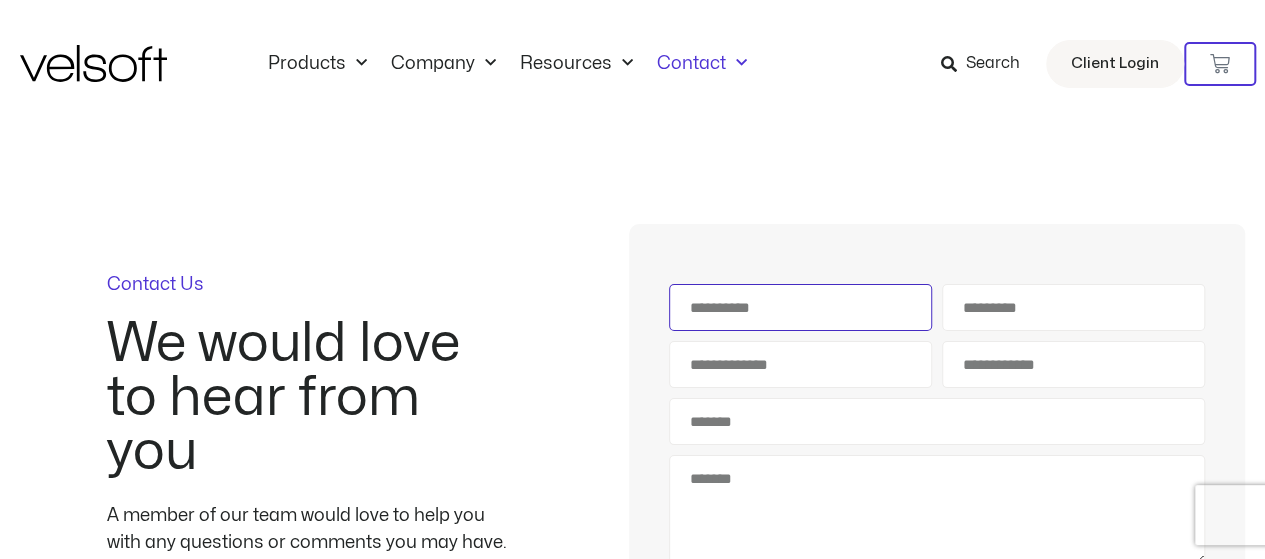 click on "First Name" at bounding box center (800, 307) 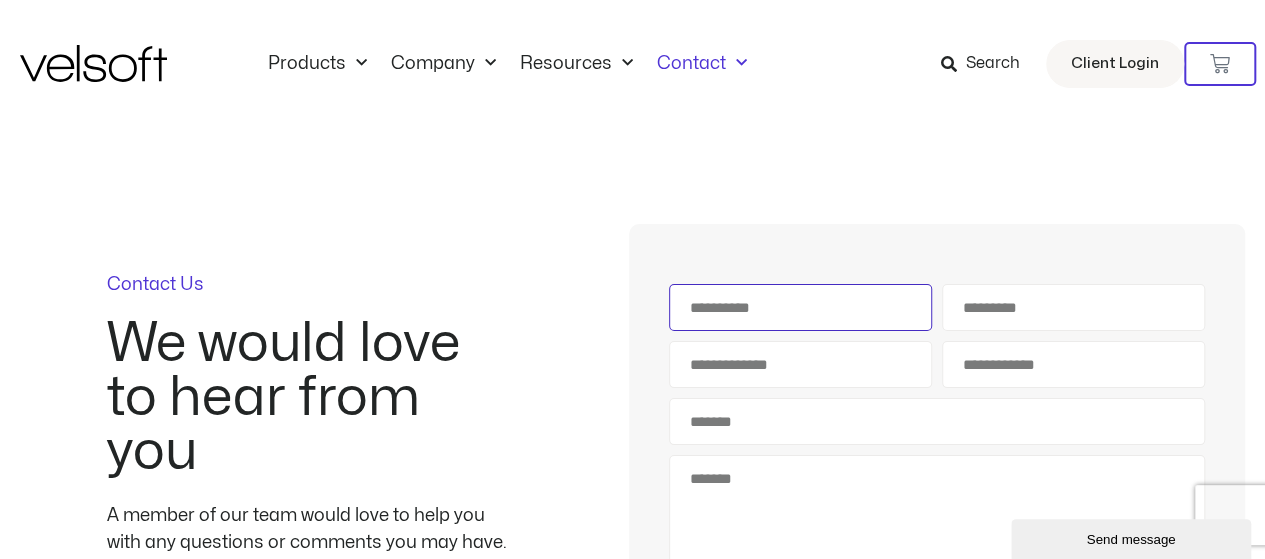 scroll, scrollTop: 0, scrollLeft: 0, axis: both 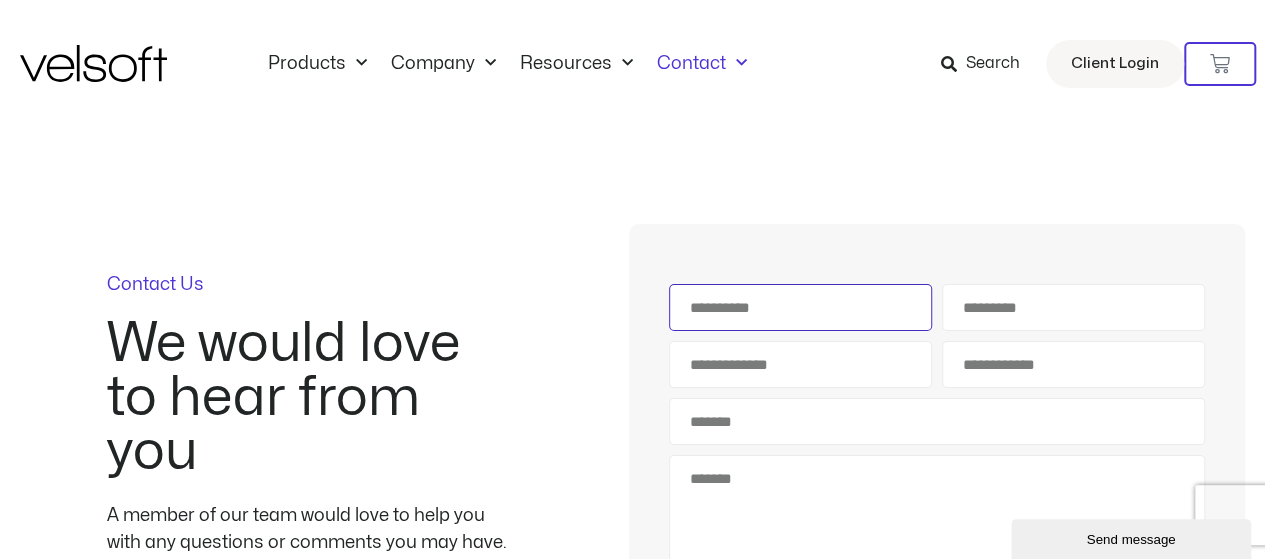 type on "*********" 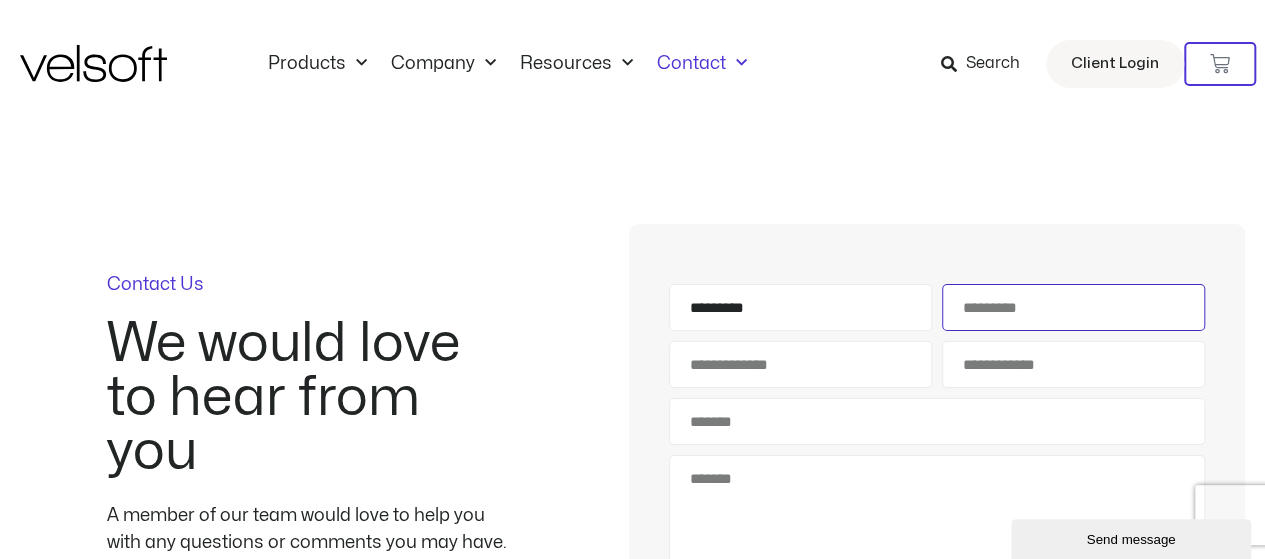 type on "****" 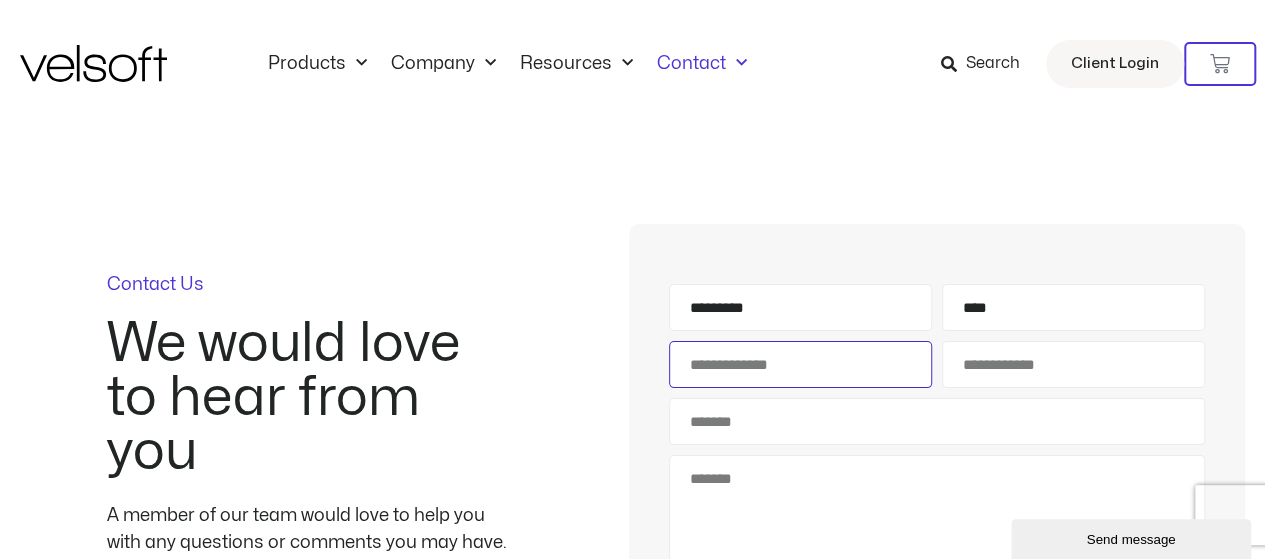 type on "**********" 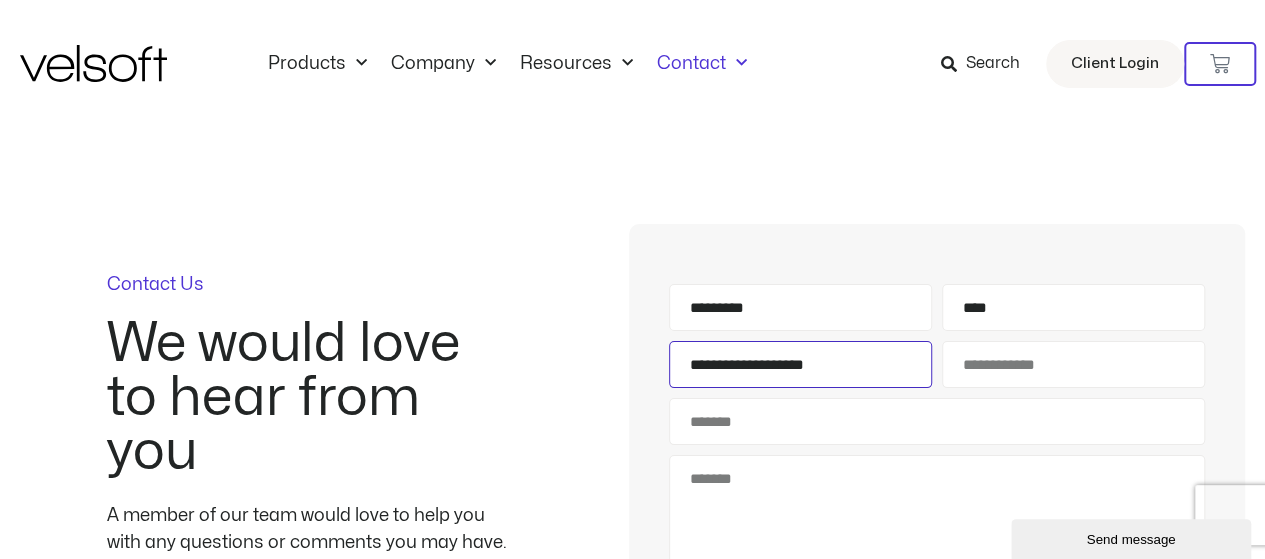 type on "**********" 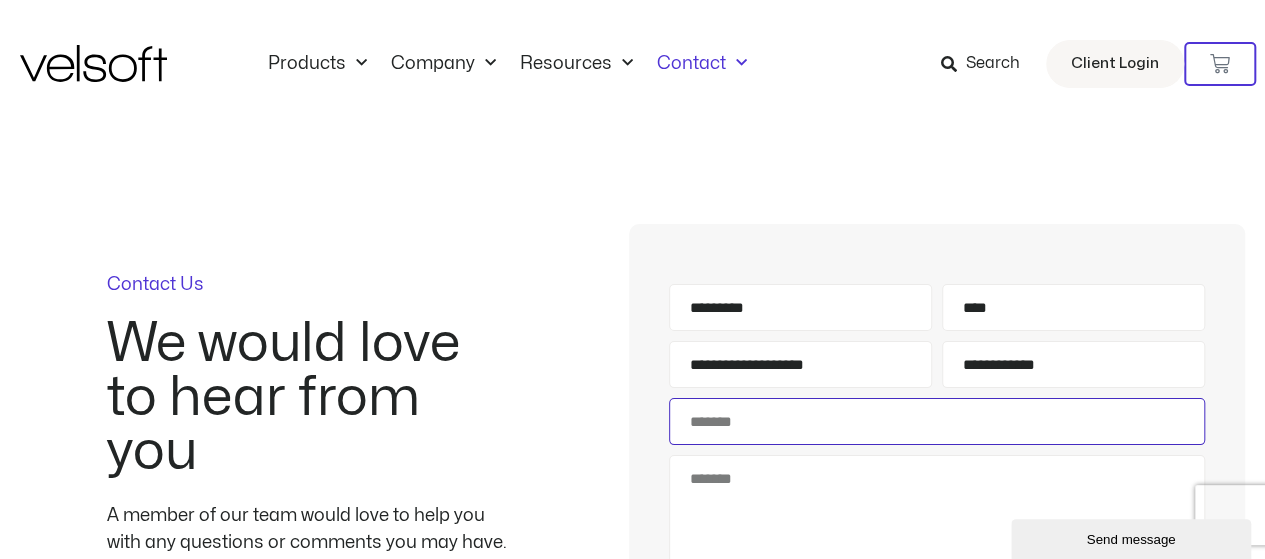 click on "Subject" at bounding box center [937, 421] 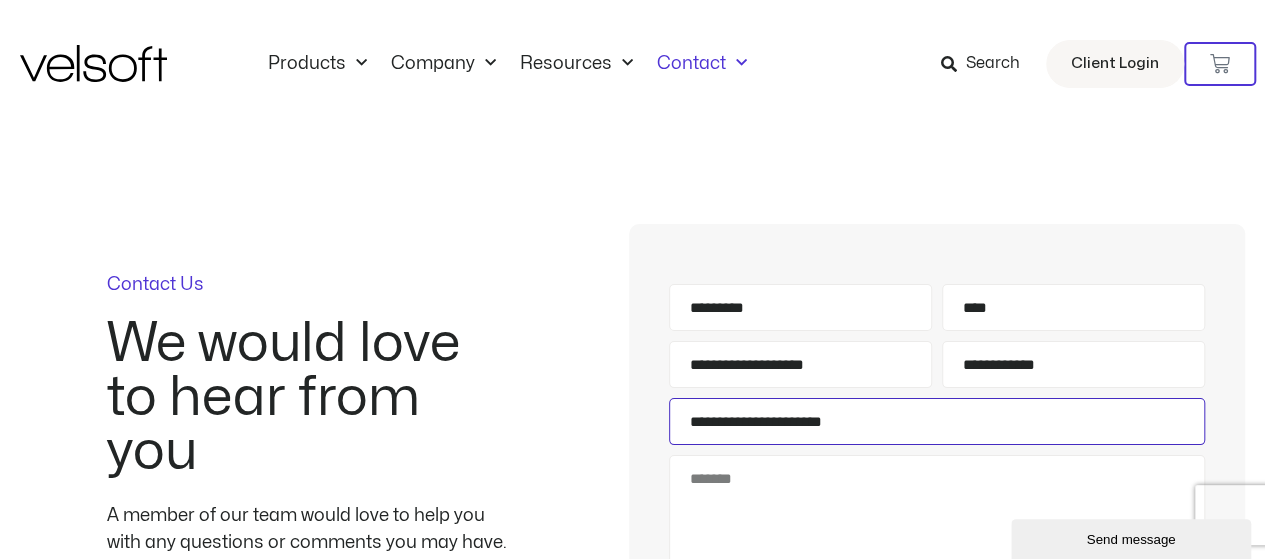 type on "**********" 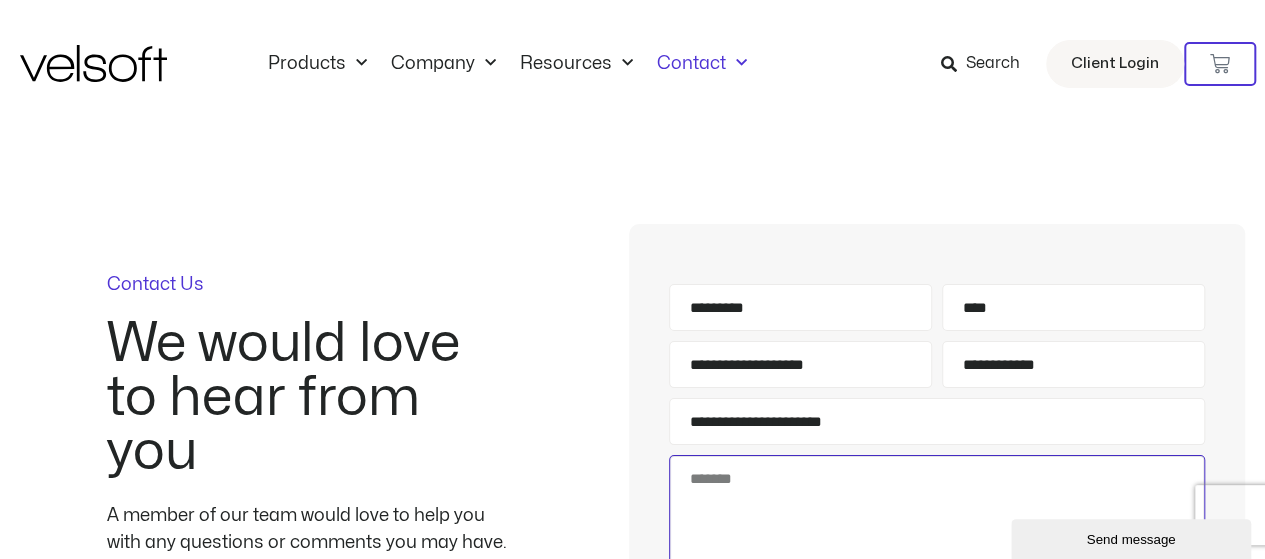 click on "Message" at bounding box center [937, 510] 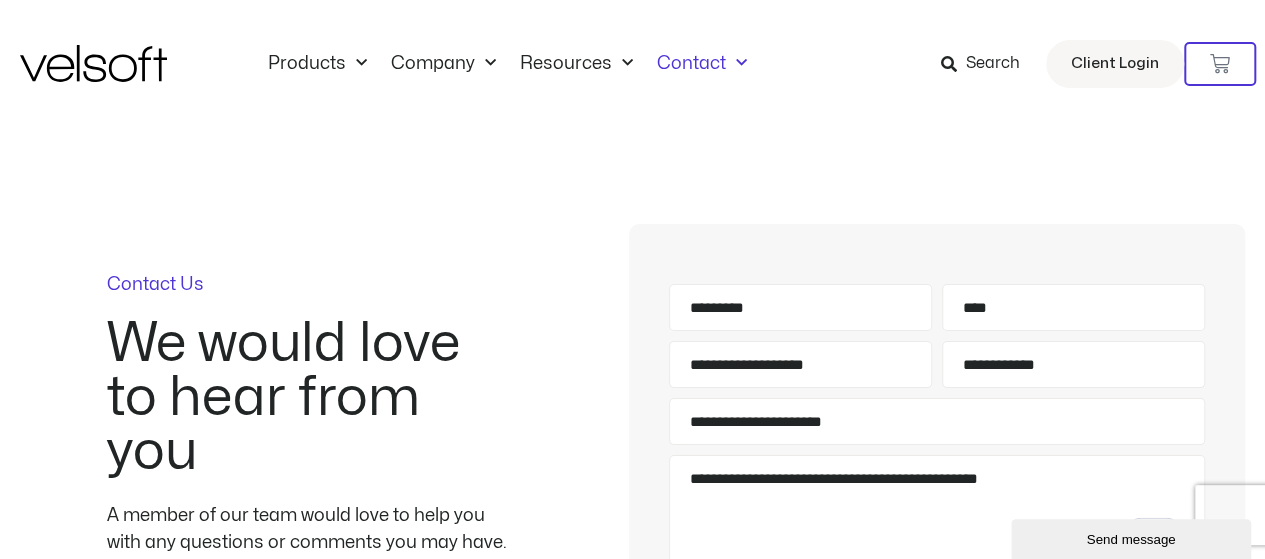 click on "Send message" at bounding box center [1131, 539] 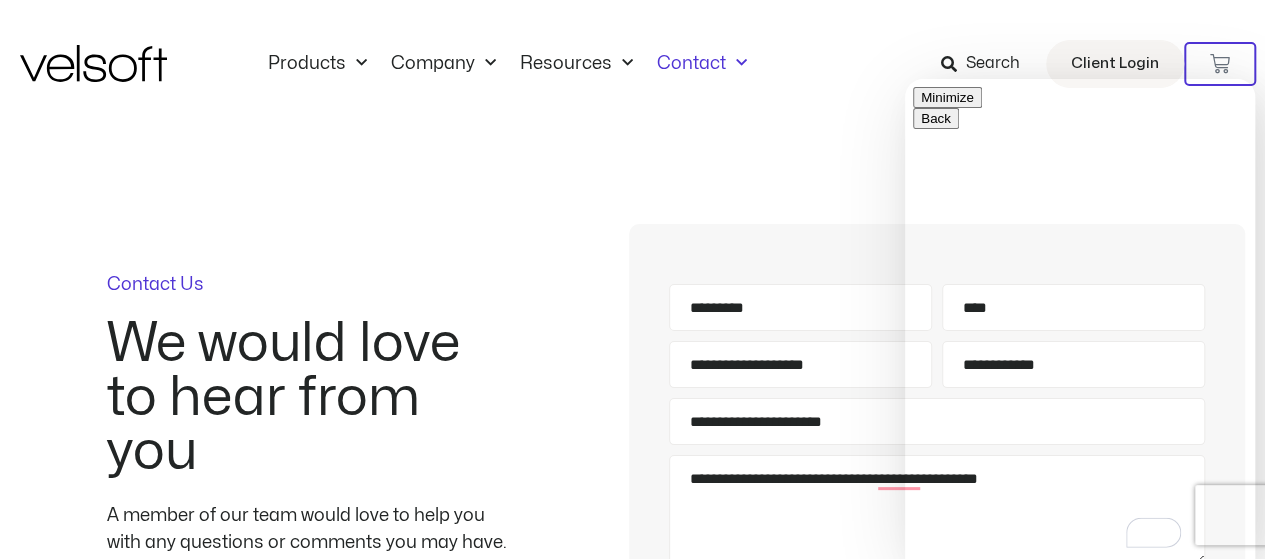 click on "Minimize" at bounding box center [947, 97] 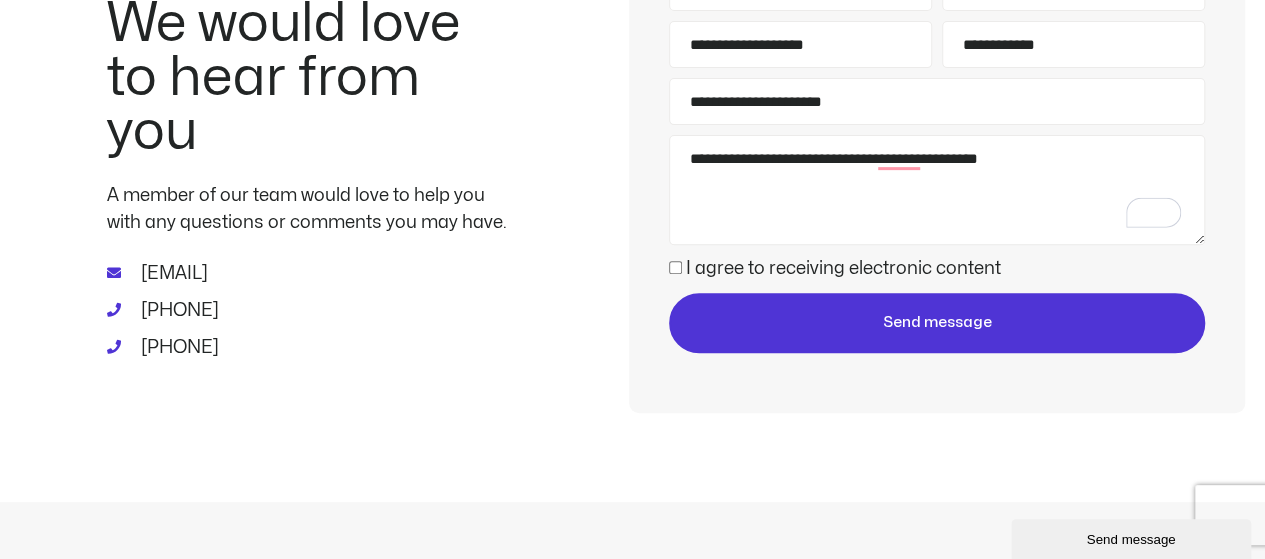 scroll, scrollTop: 300, scrollLeft: 0, axis: vertical 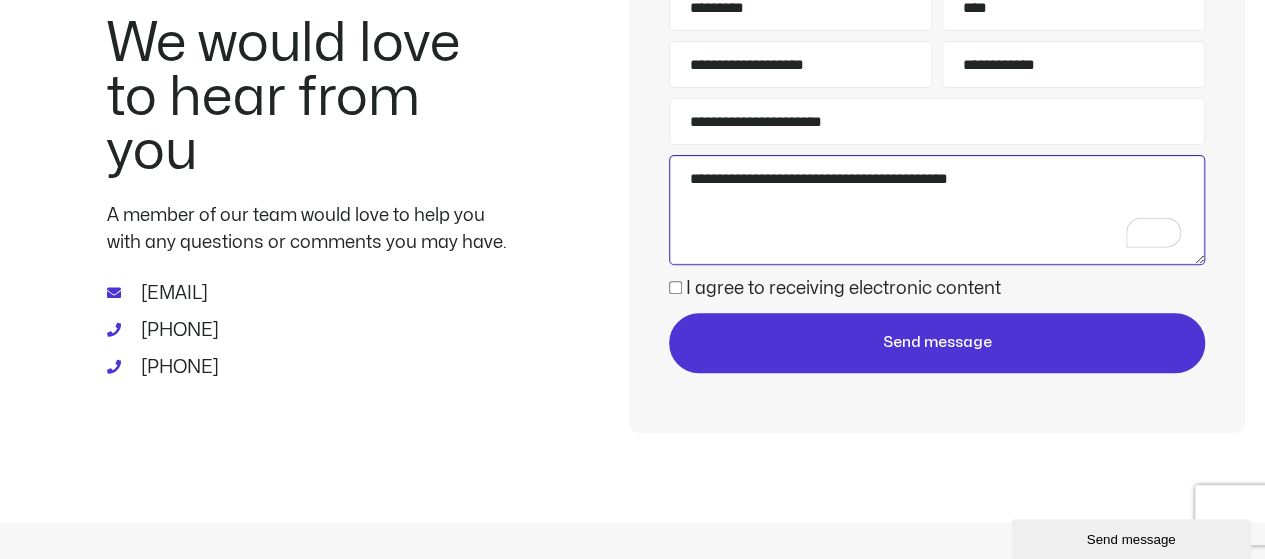 type on "**********" 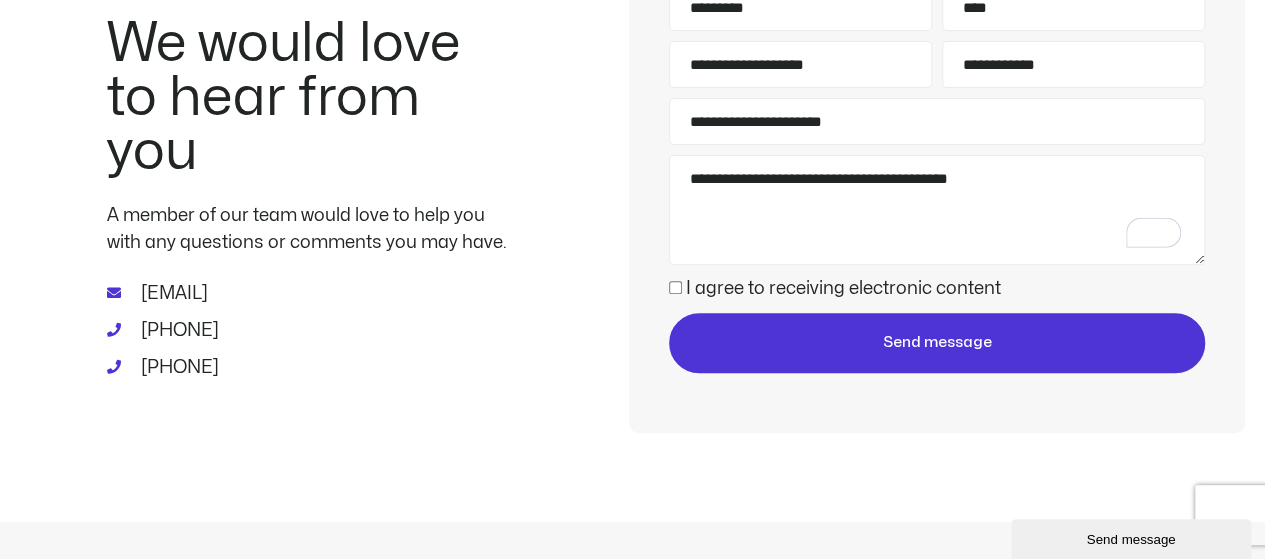 click on "Send message" at bounding box center (937, 343) 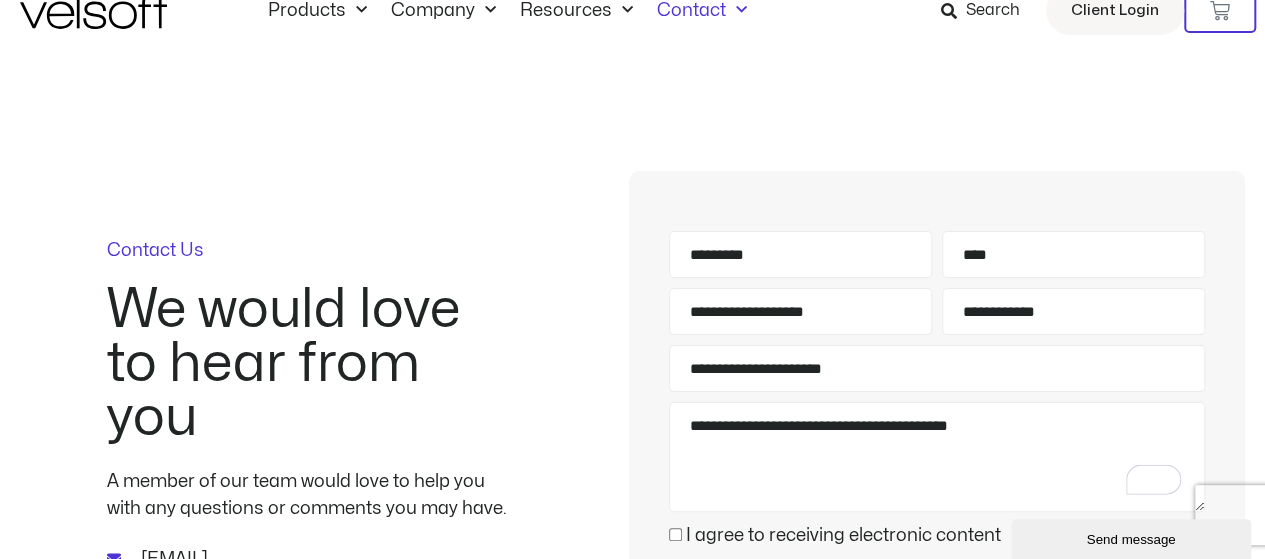 scroll, scrollTop: 0, scrollLeft: 0, axis: both 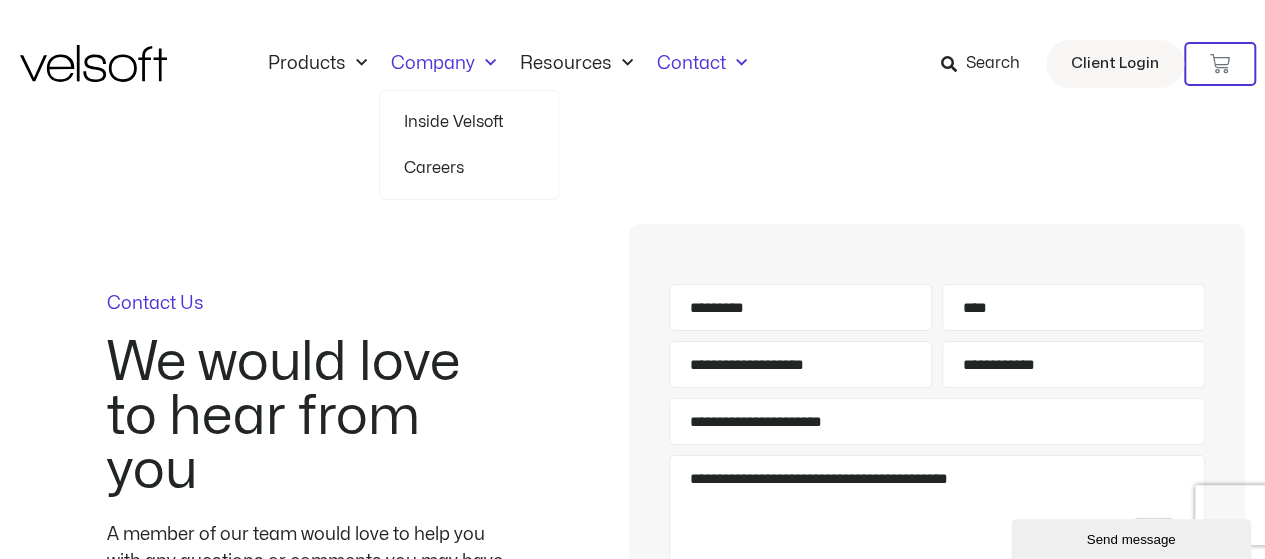click on "Company" 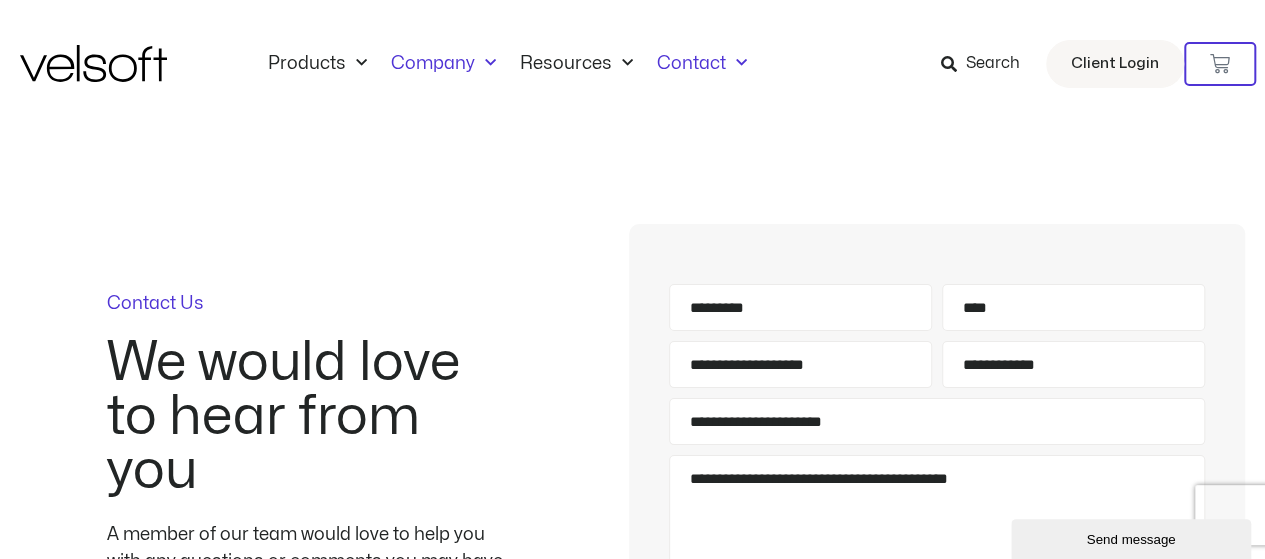 click on "Company" 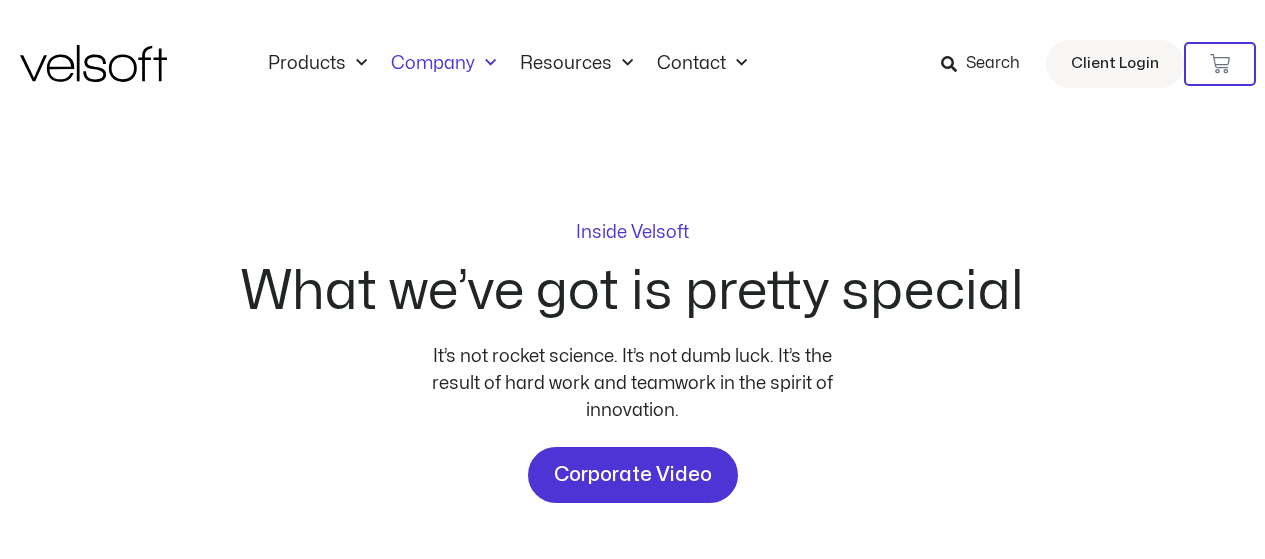 scroll, scrollTop: 0, scrollLeft: 0, axis: both 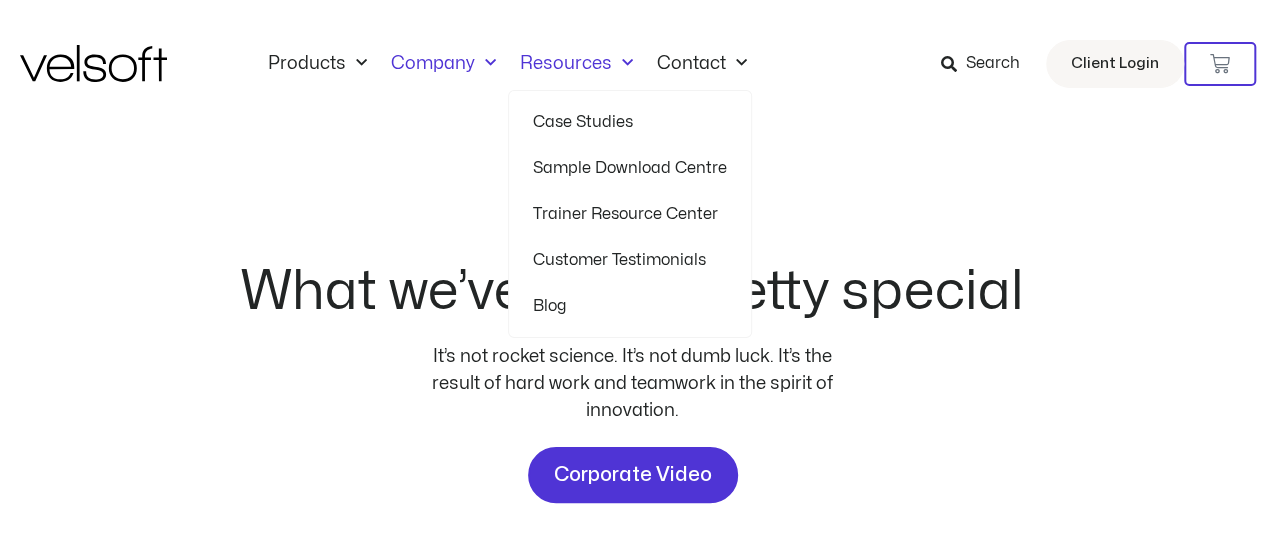 click on "Resources" 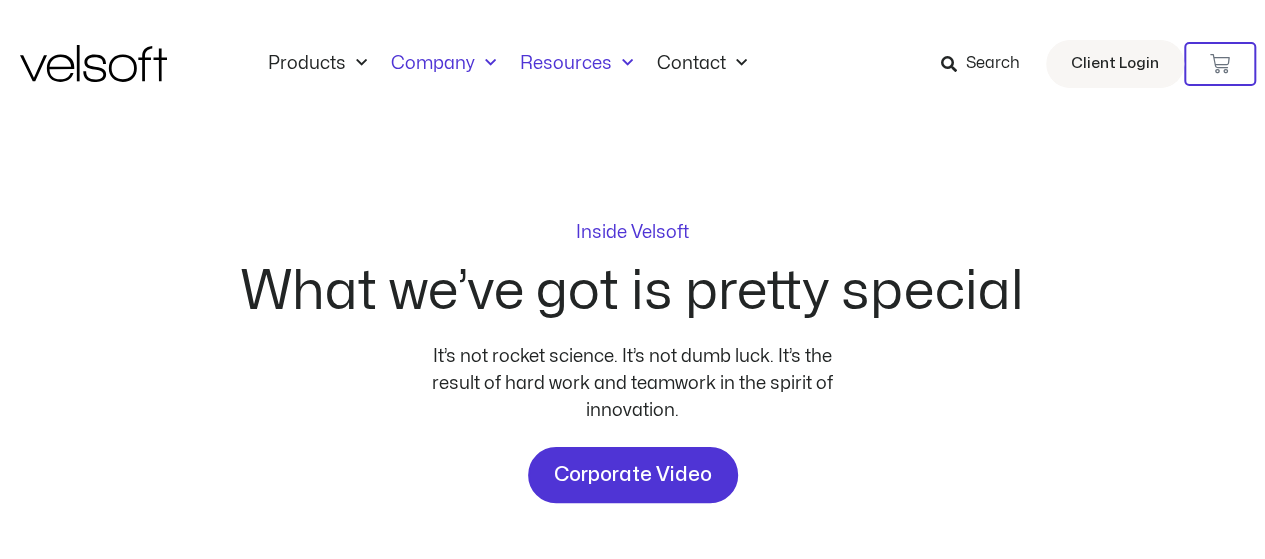click on "Resources" 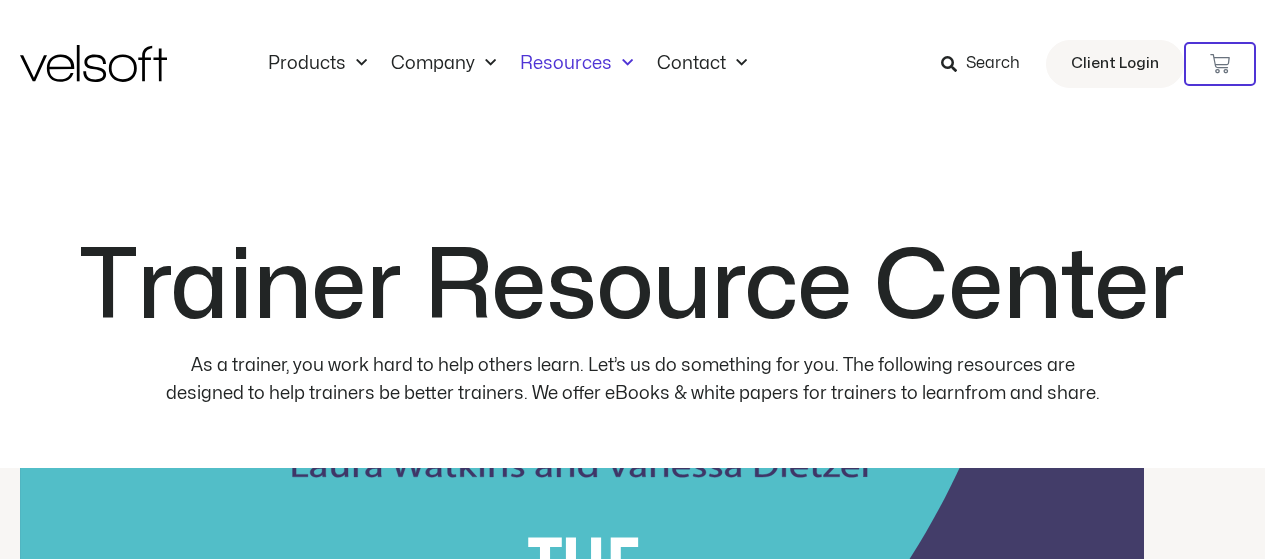 scroll, scrollTop: 0, scrollLeft: 0, axis: both 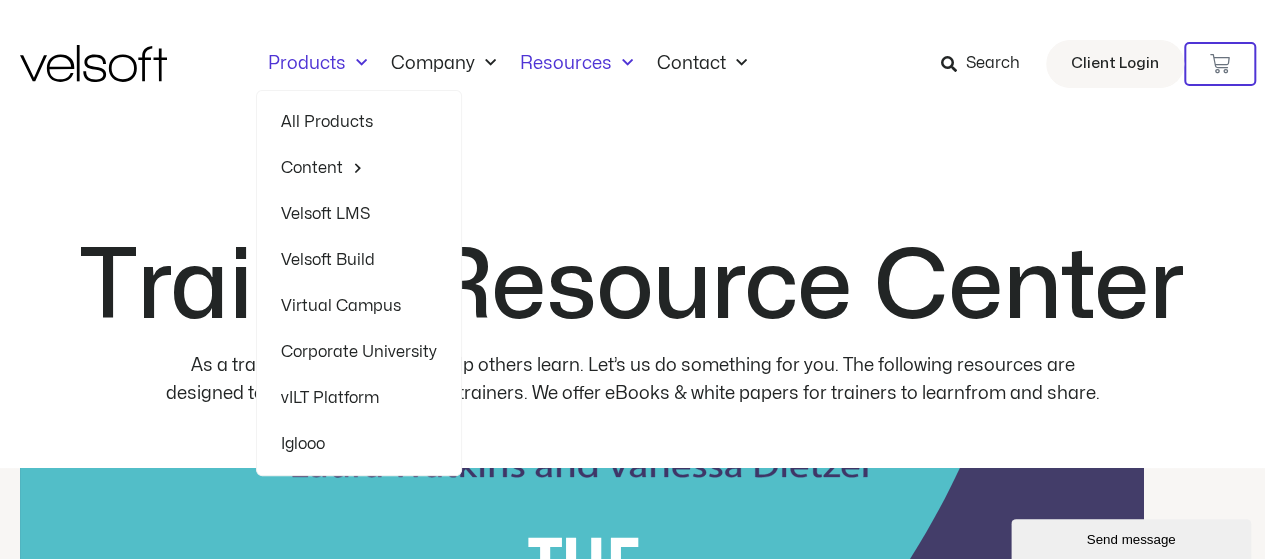 click 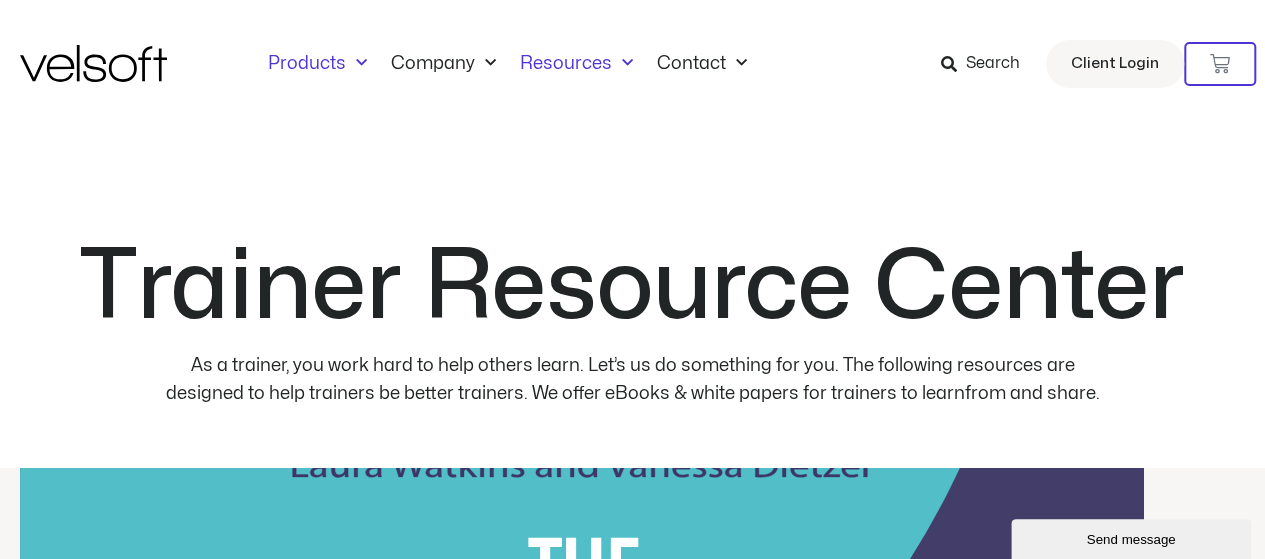 click 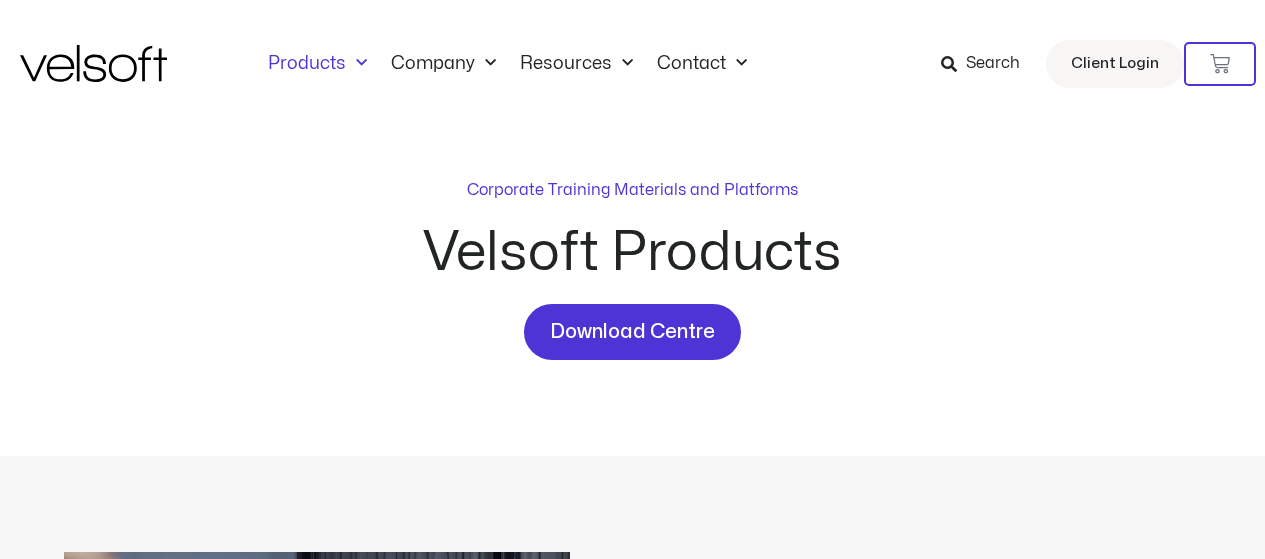 scroll, scrollTop: 0, scrollLeft: 0, axis: both 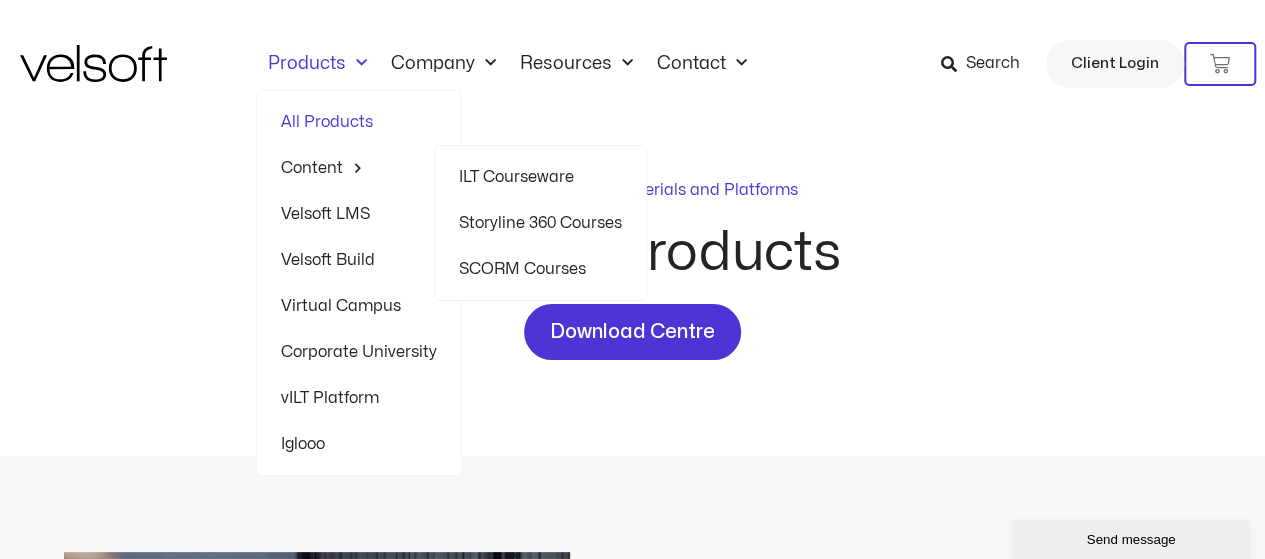 click on "Storyline 360 Courses" 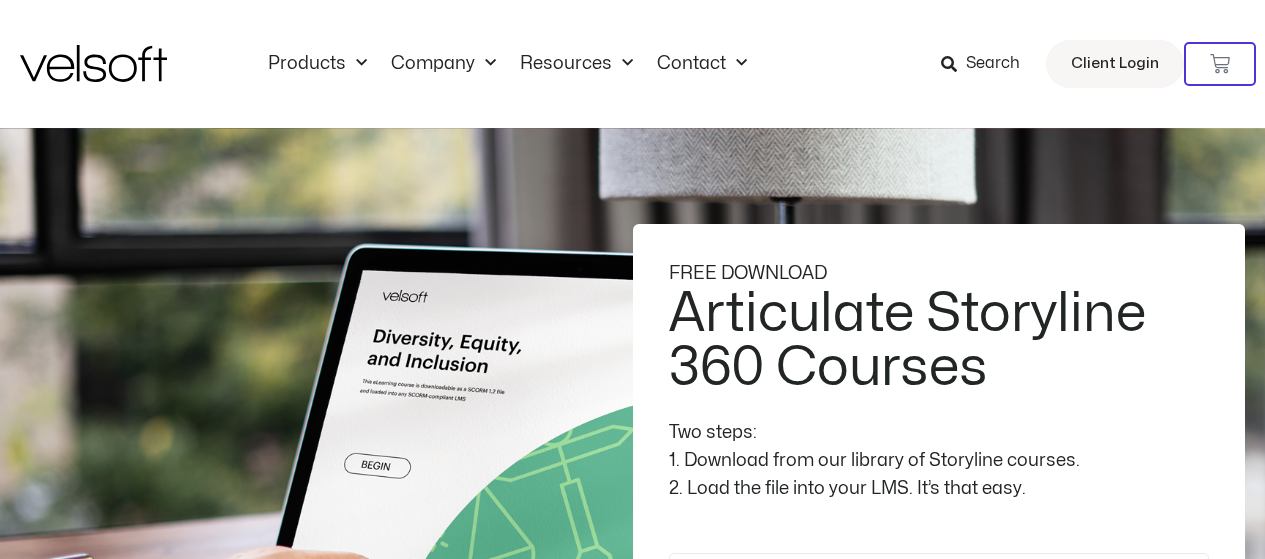scroll, scrollTop: 0, scrollLeft: 0, axis: both 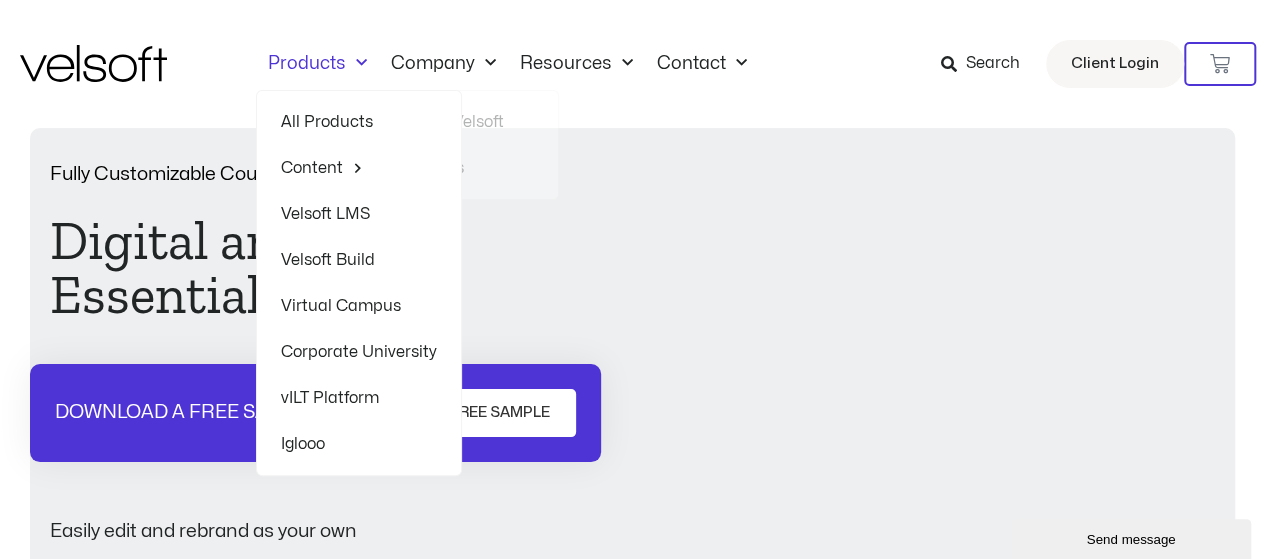 click on "Products" 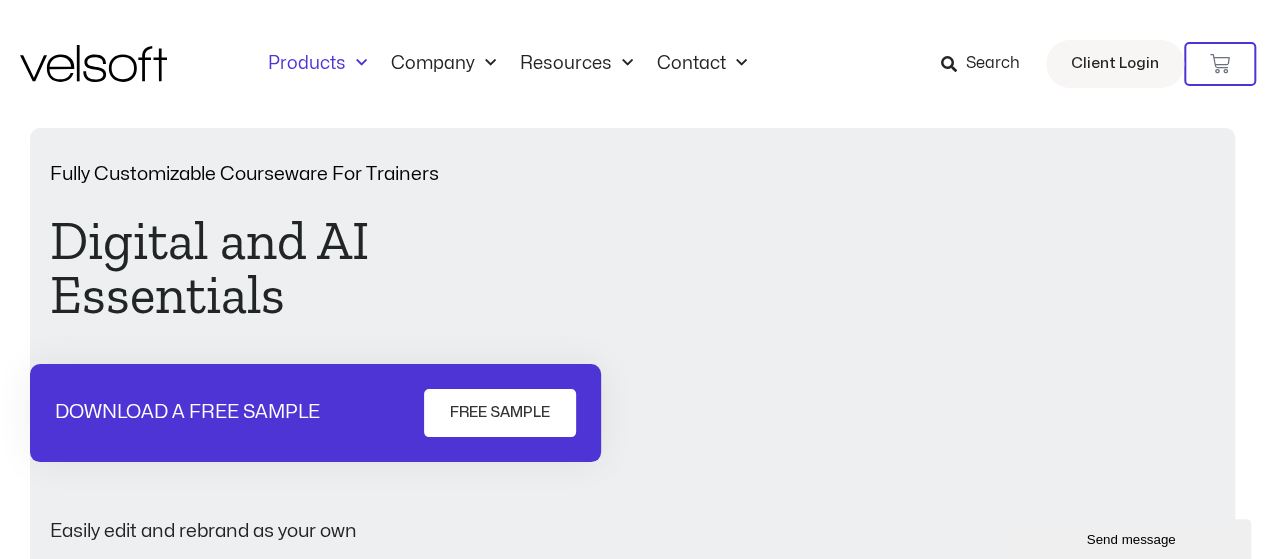 click on "Products" 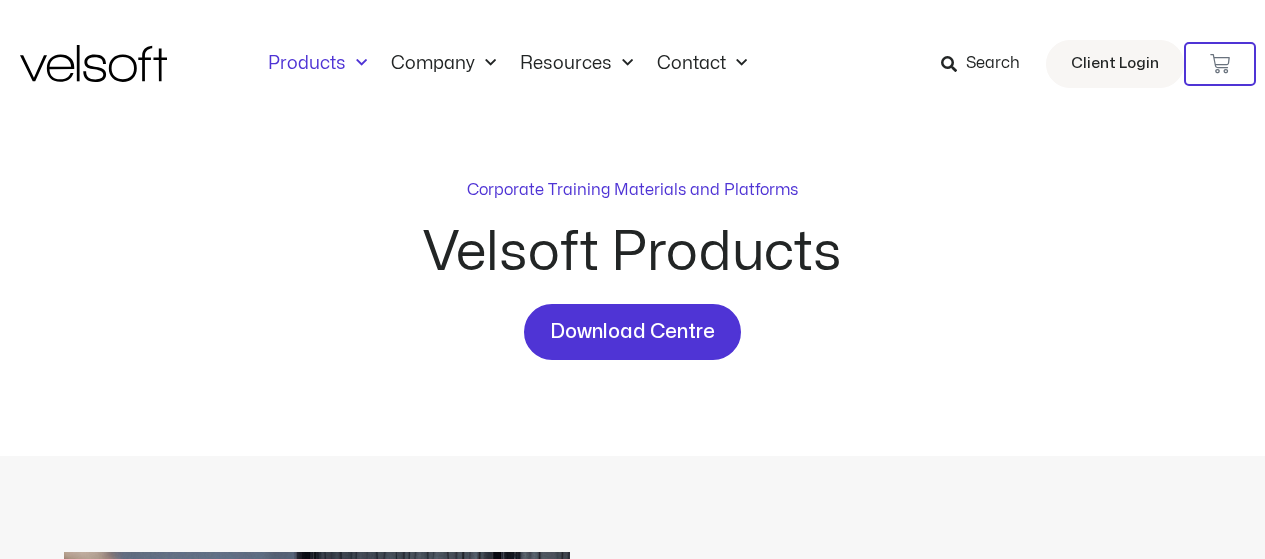 scroll, scrollTop: 0, scrollLeft: 0, axis: both 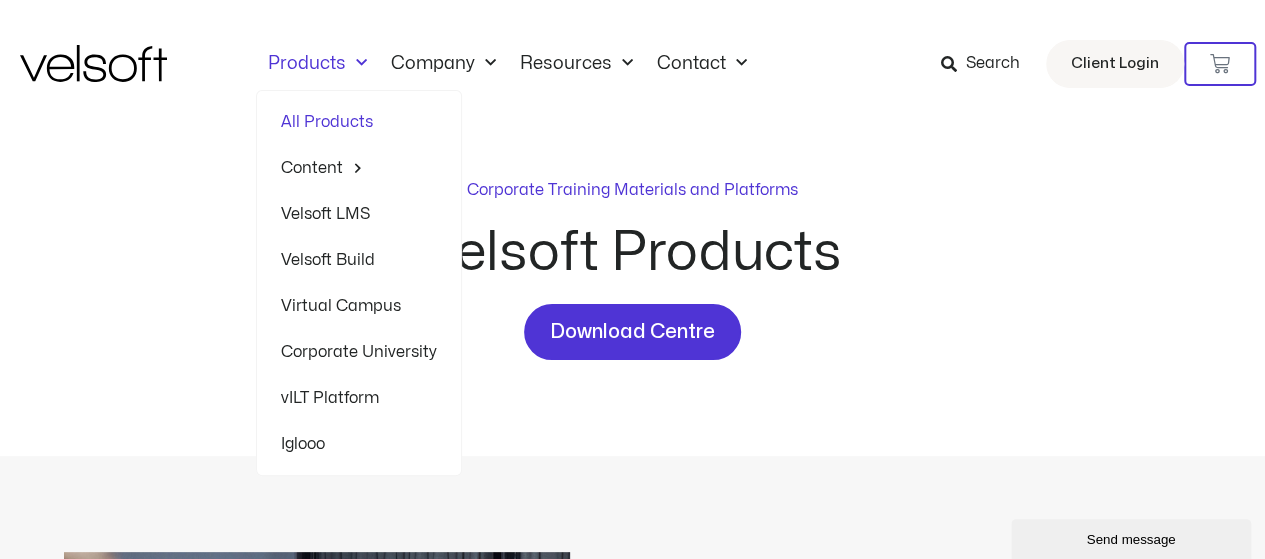 click 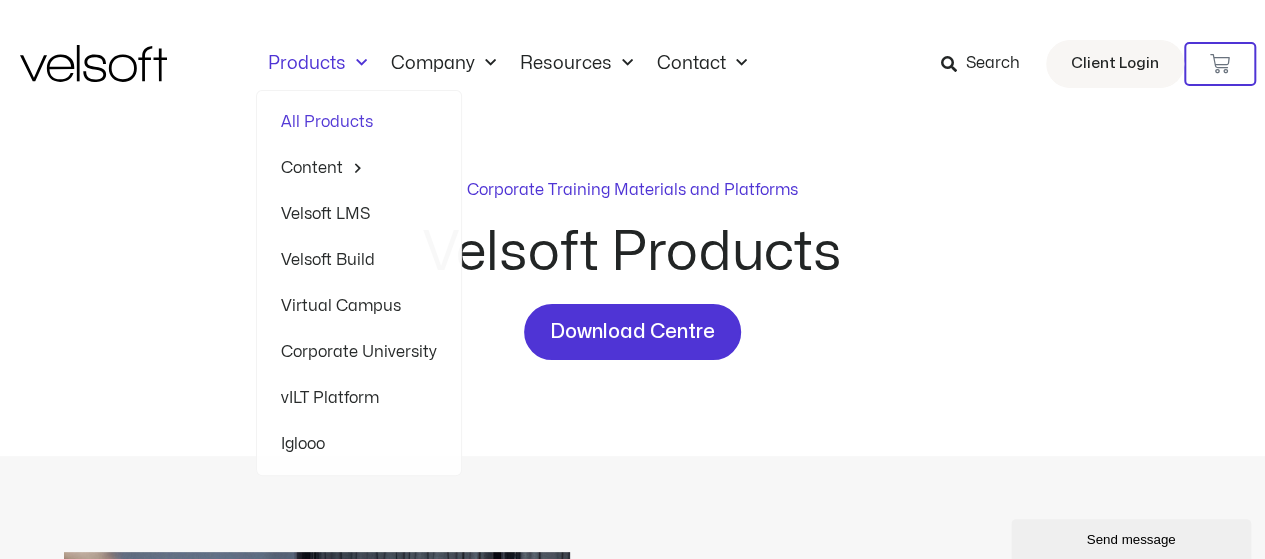scroll, scrollTop: 0, scrollLeft: 0, axis: both 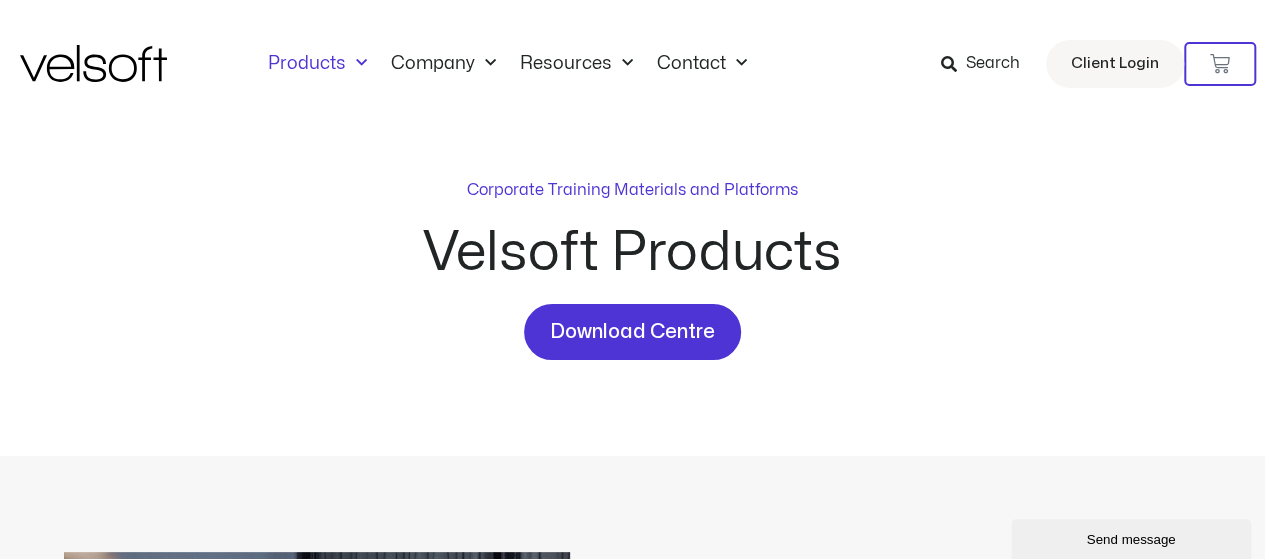 click 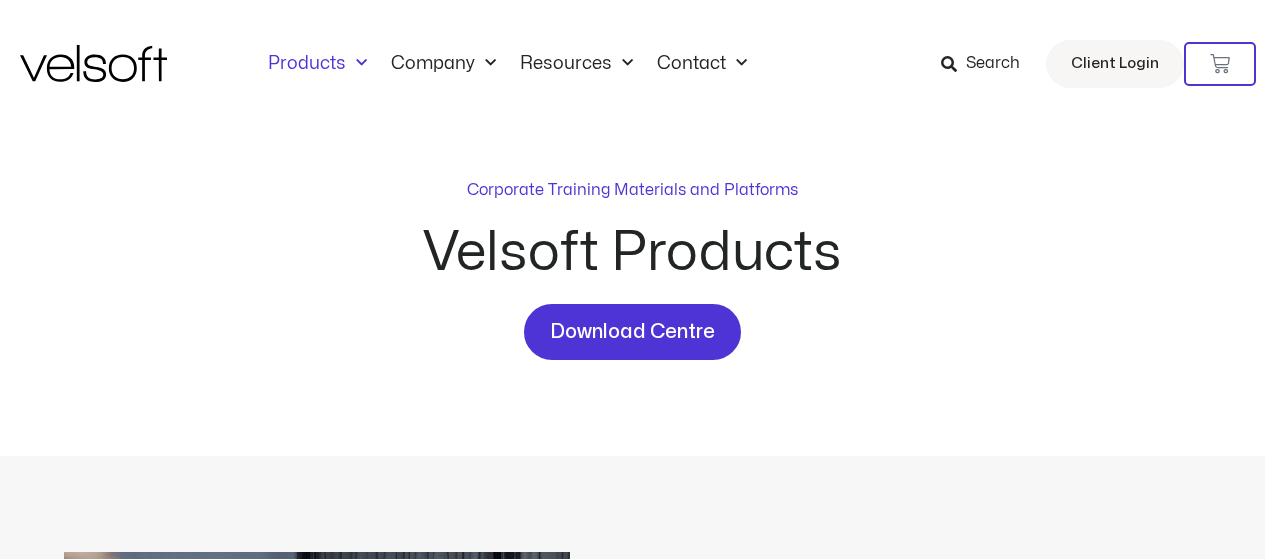 scroll, scrollTop: 0, scrollLeft: 0, axis: both 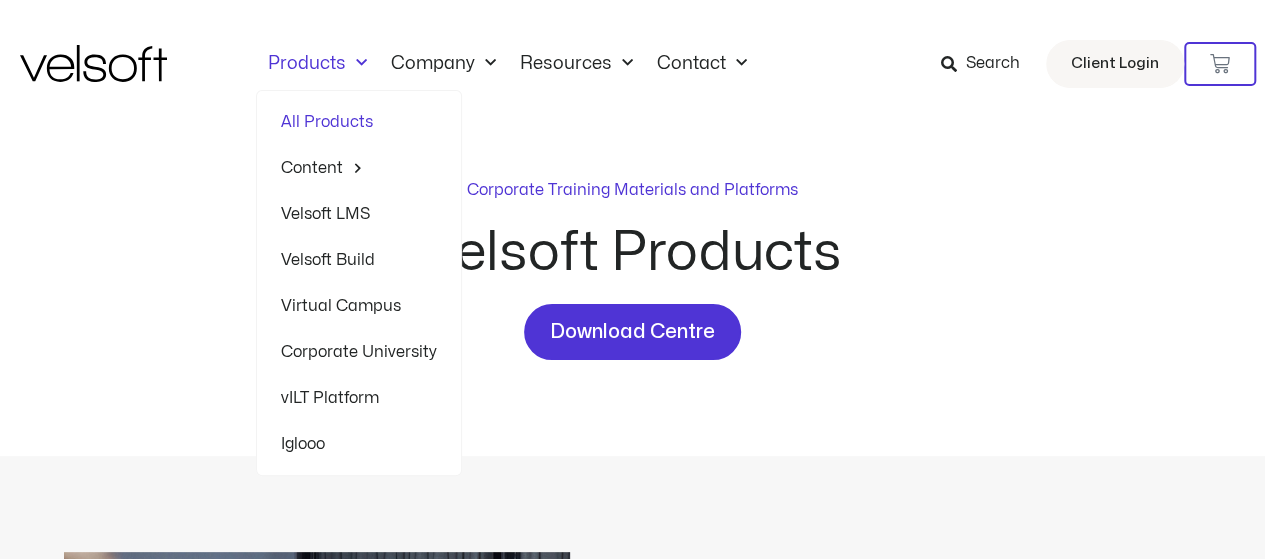 click 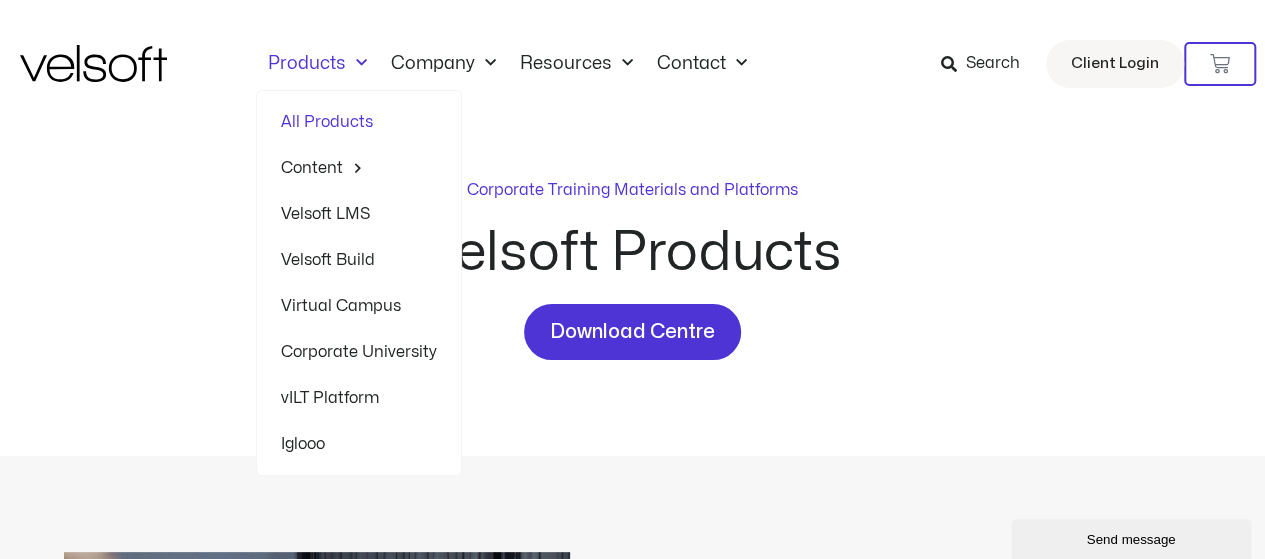 scroll, scrollTop: 0, scrollLeft: 0, axis: both 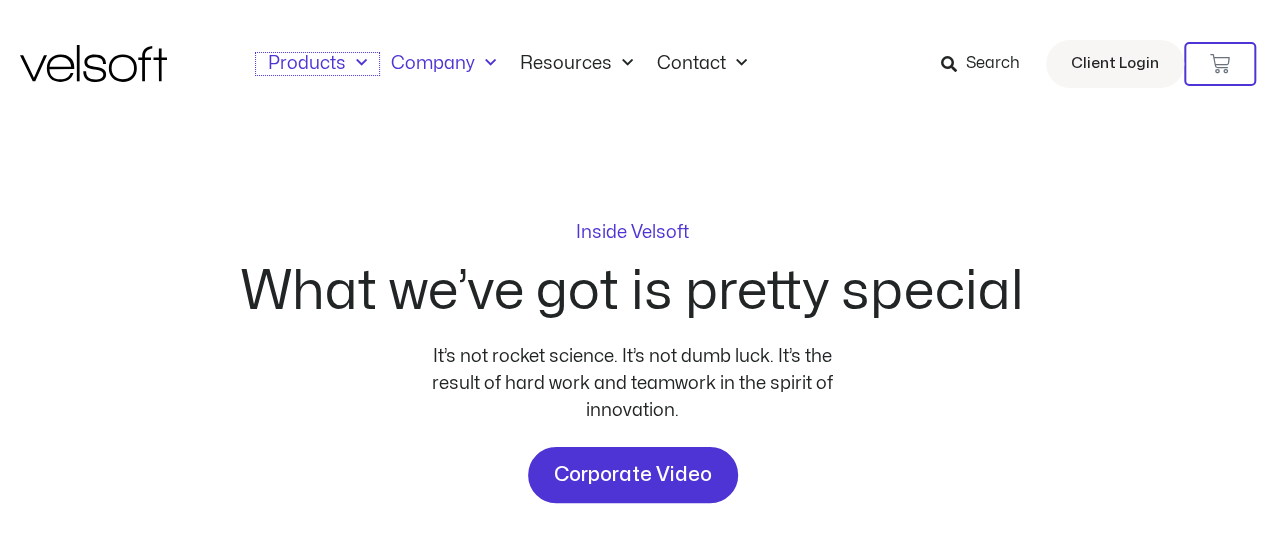 click 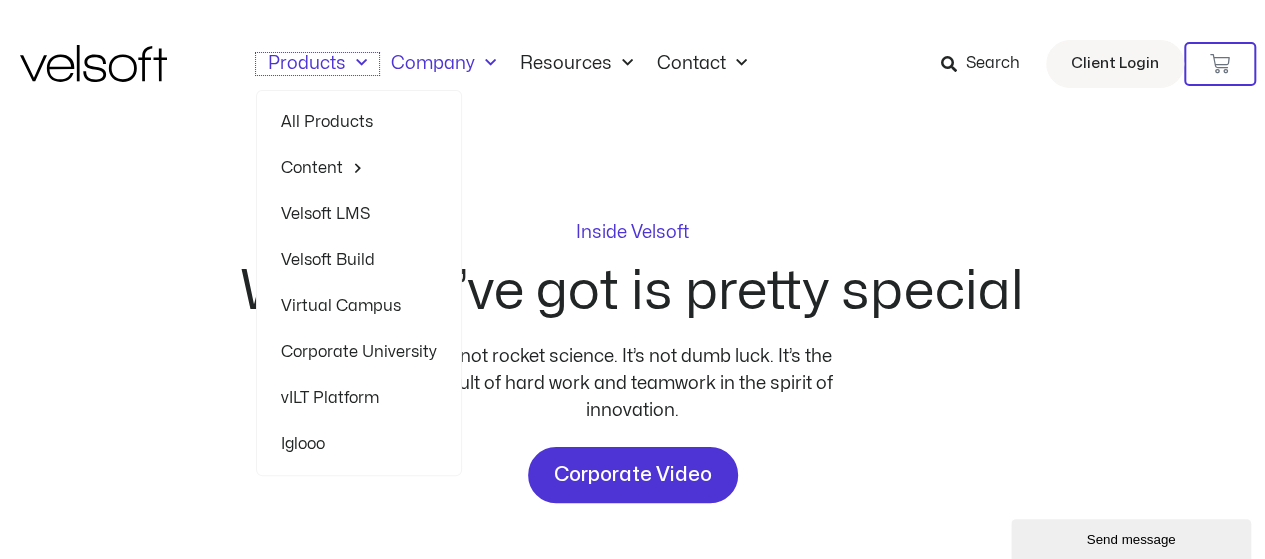 scroll, scrollTop: 0, scrollLeft: 0, axis: both 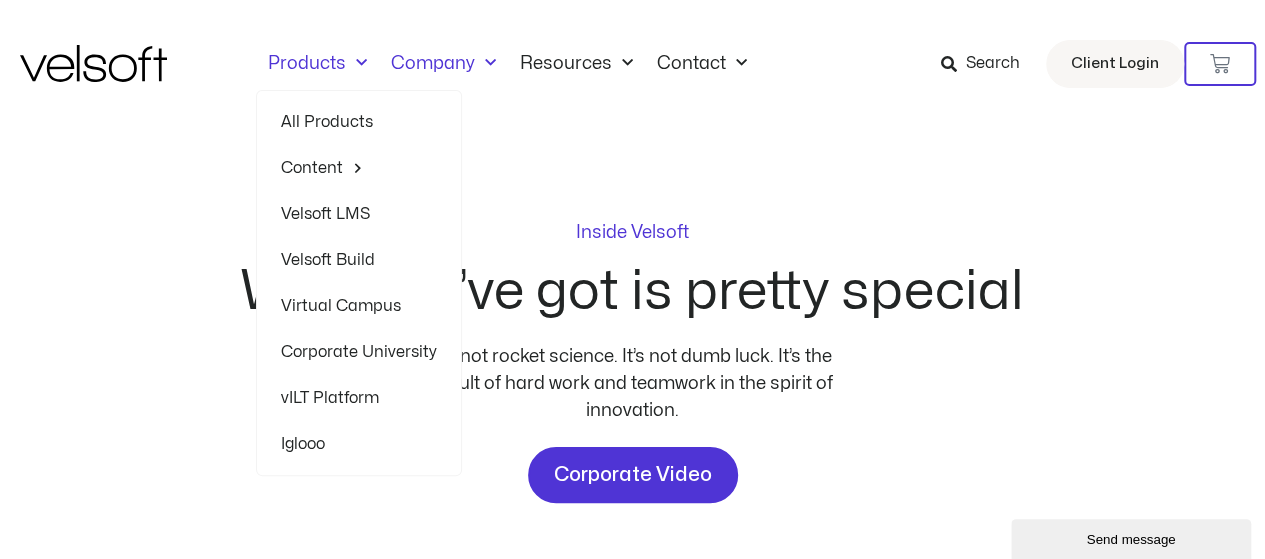 click on "Velsoft LMS" 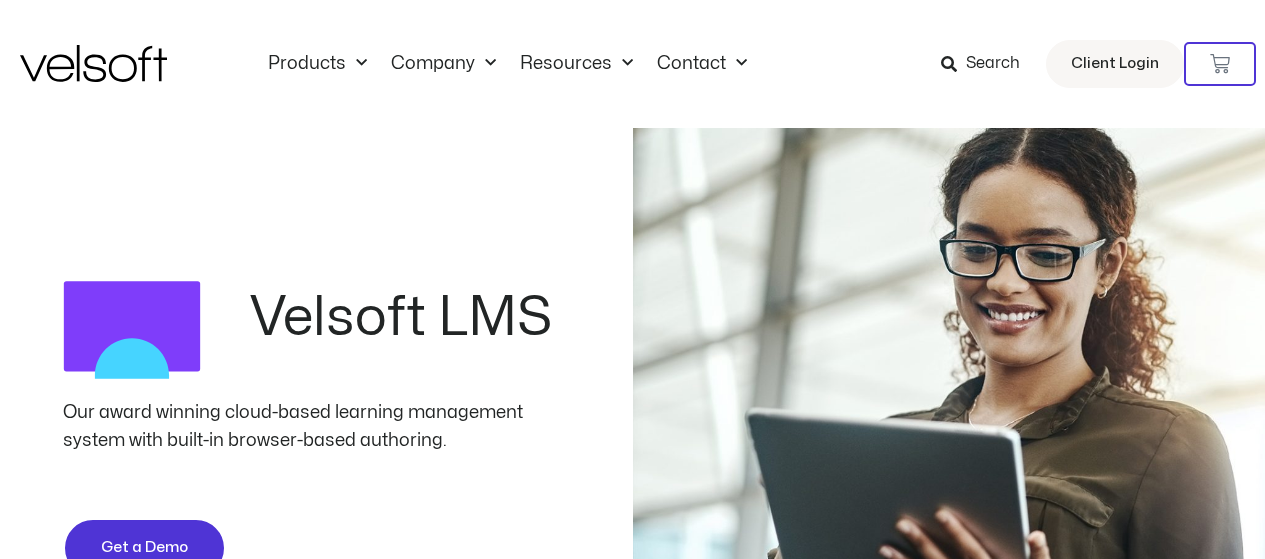 scroll, scrollTop: 0, scrollLeft: 0, axis: both 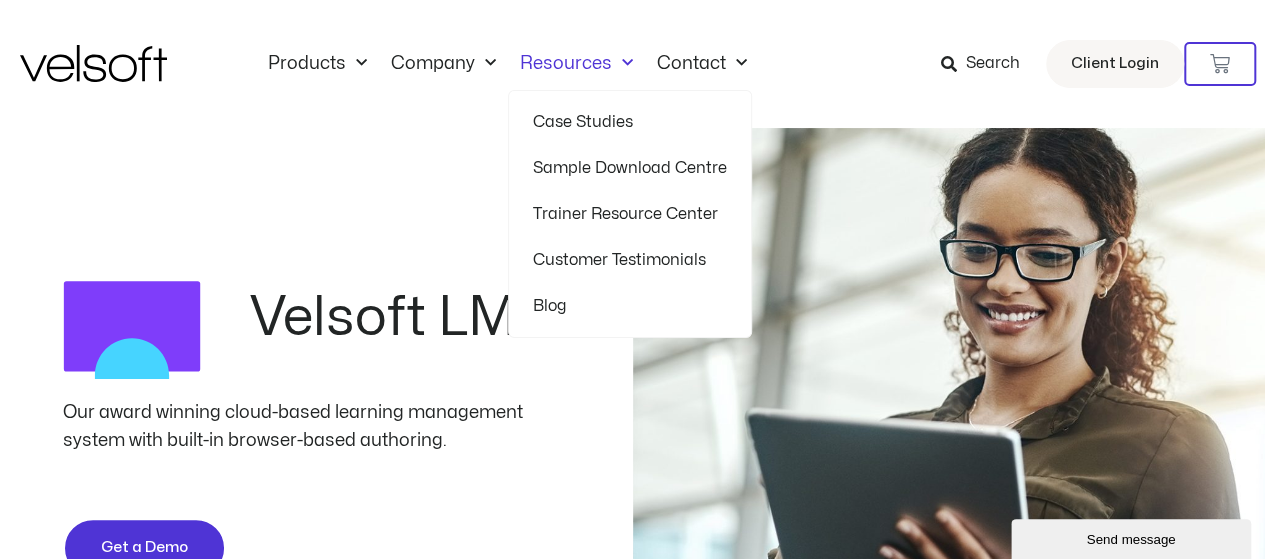 click on "Resources" 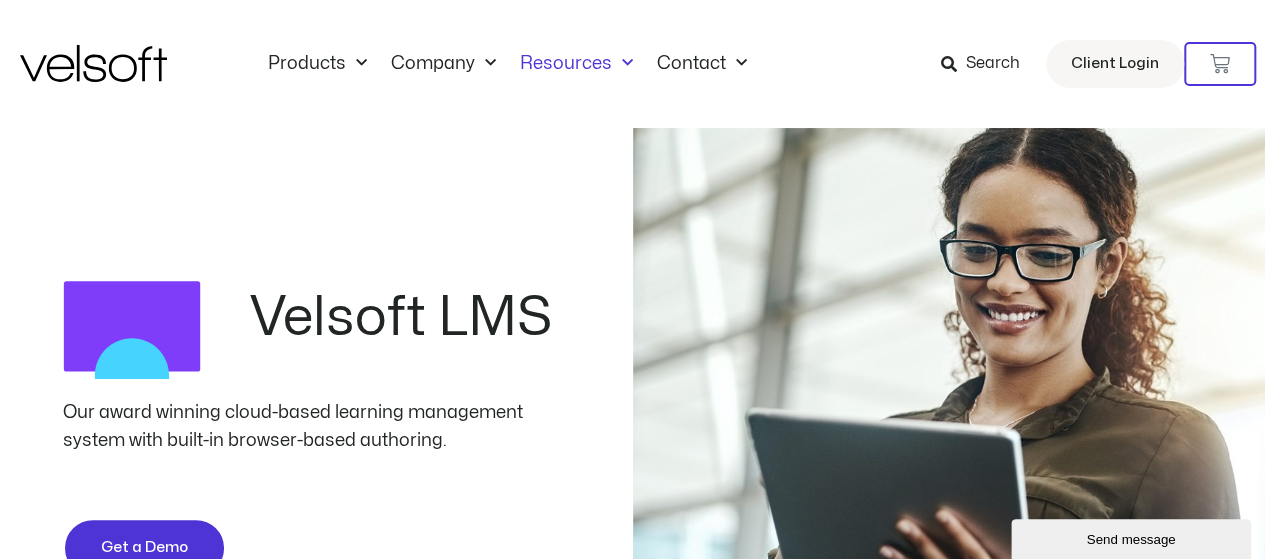 click on "Resources" 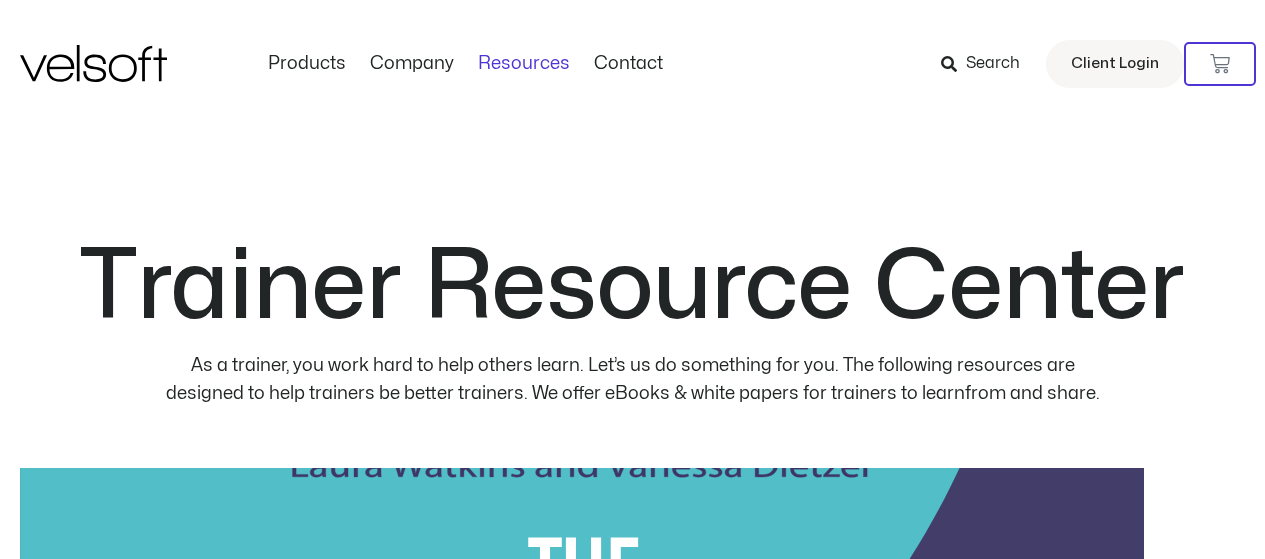 scroll, scrollTop: 0, scrollLeft: 0, axis: both 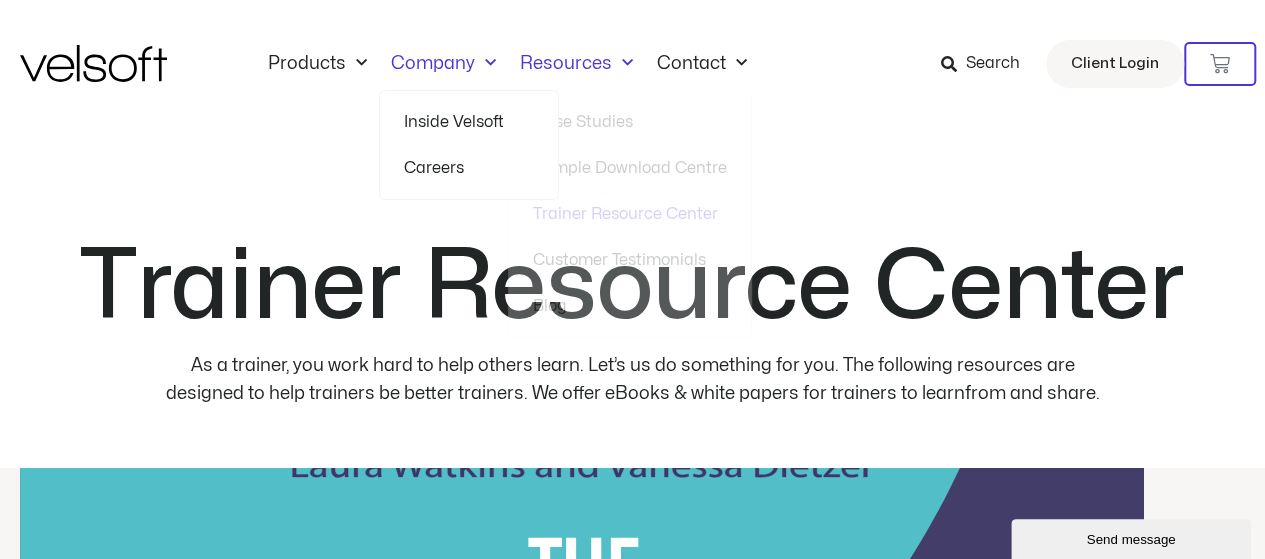 click 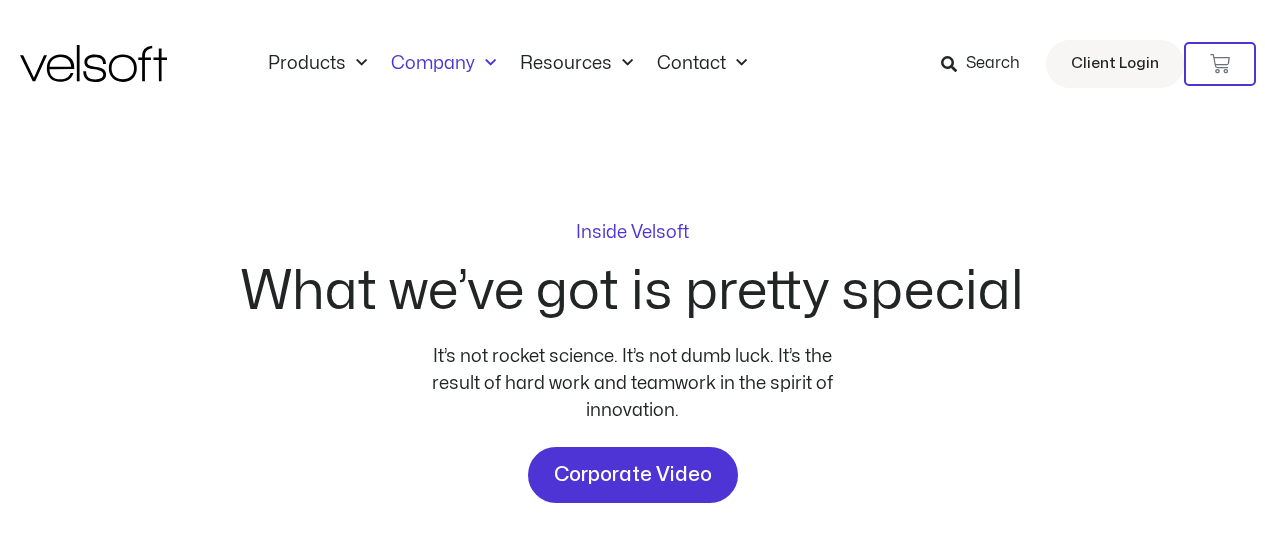 scroll, scrollTop: 0, scrollLeft: 0, axis: both 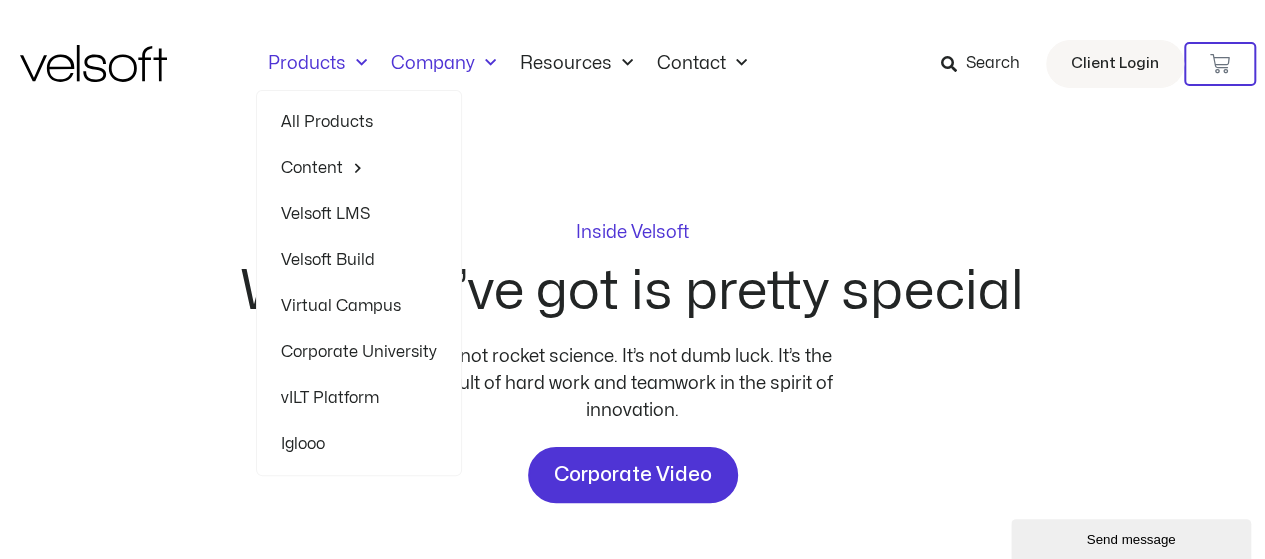 click on "Products" 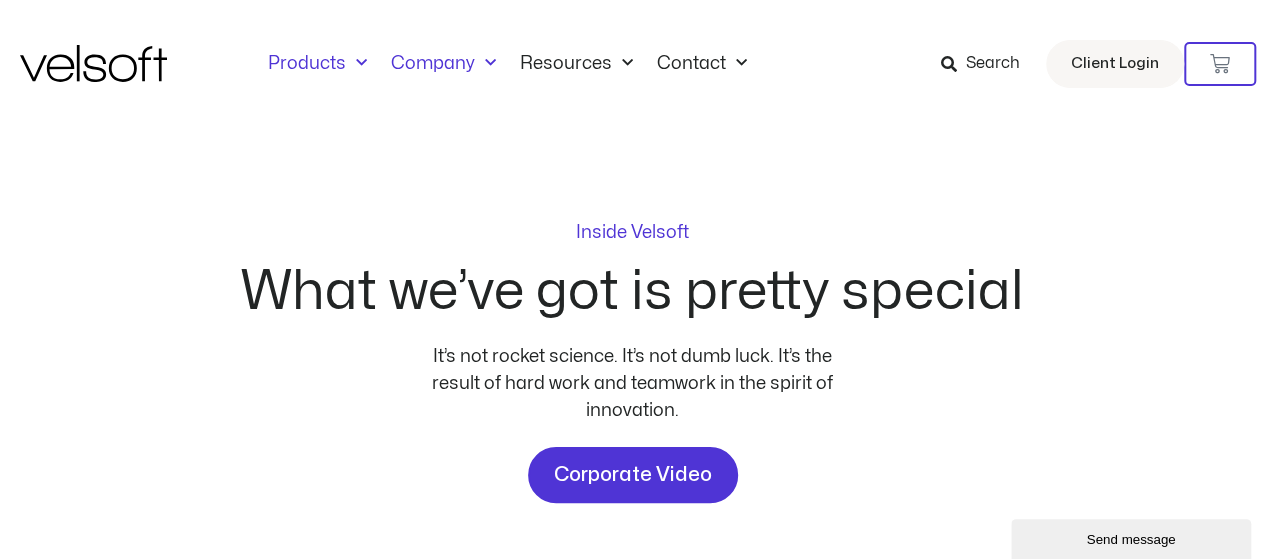 click on "Products" 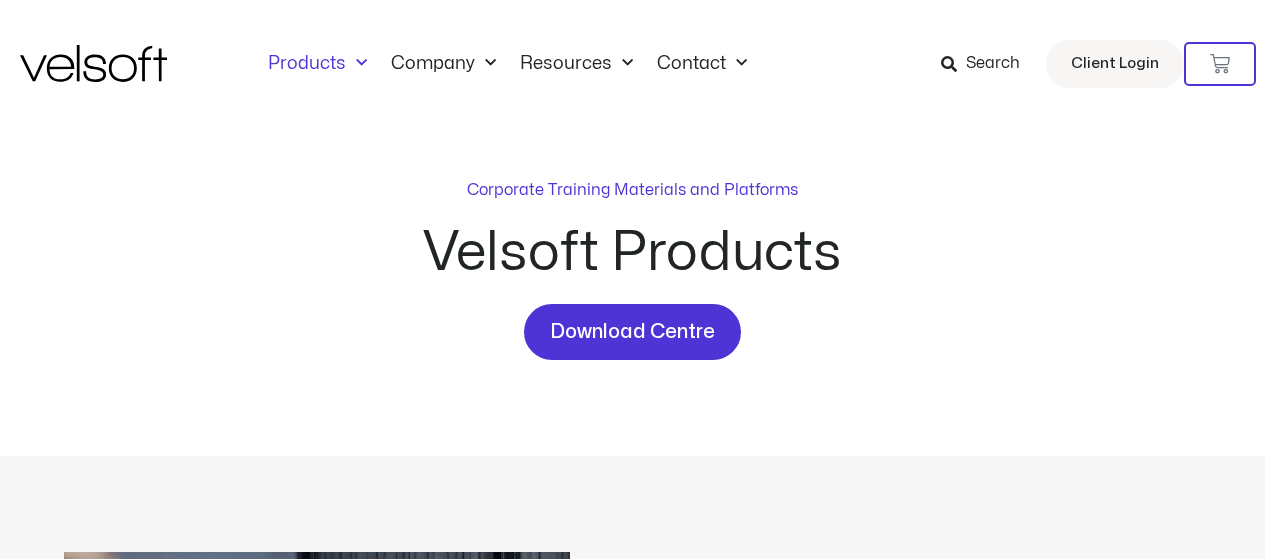 scroll, scrollTop: 0, scrollLeft: 0, axis: both 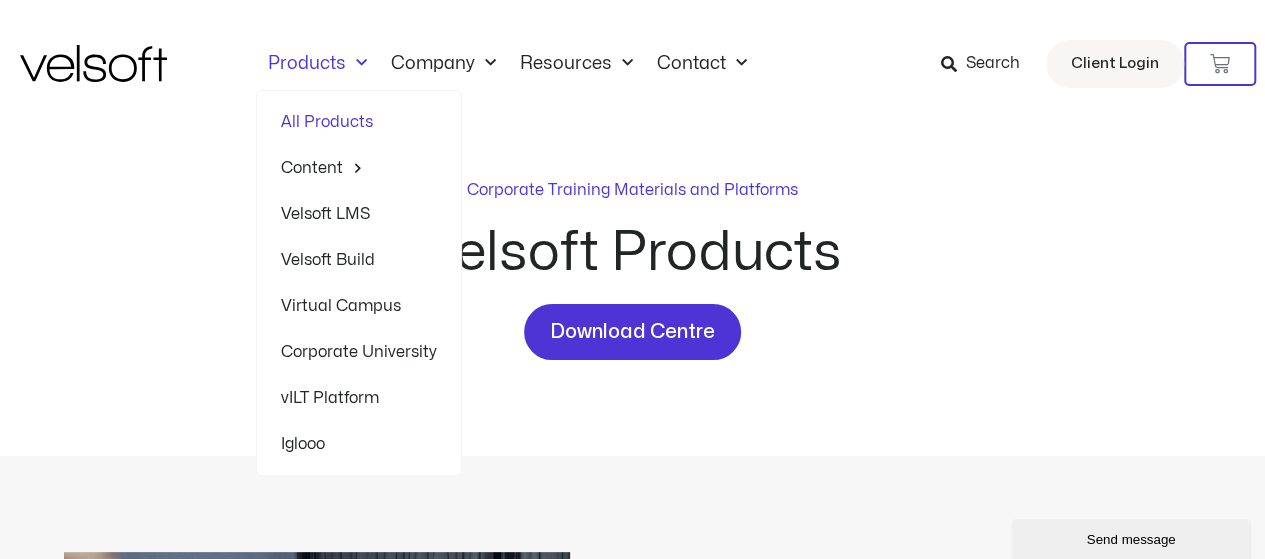 click on "All Products" 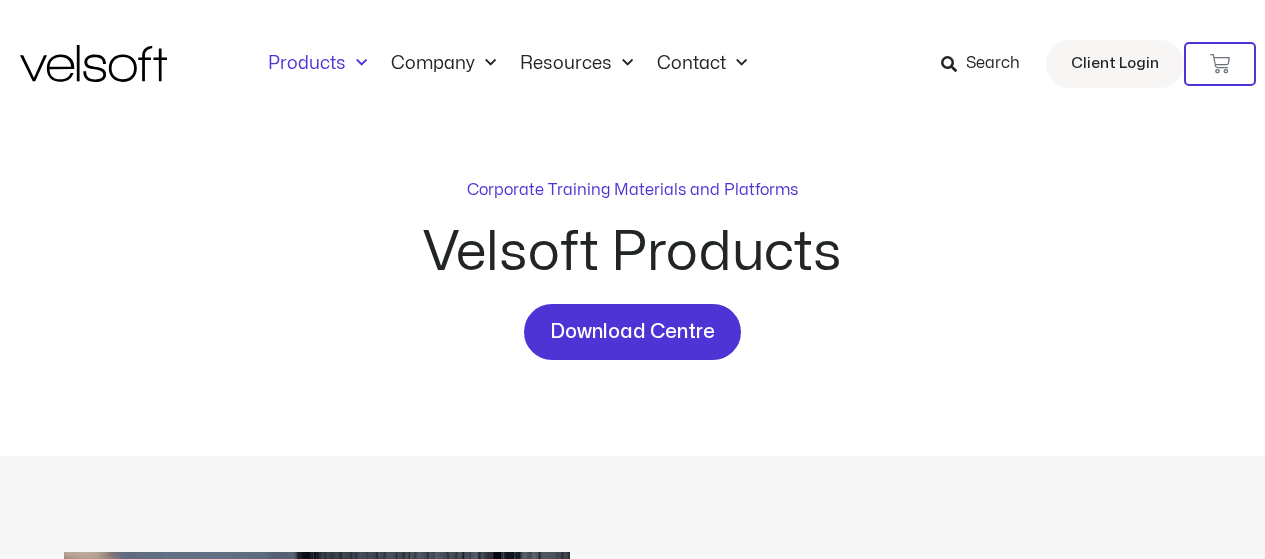 scroll, scrollTop: 0, scrollLeft: 0, axis: both 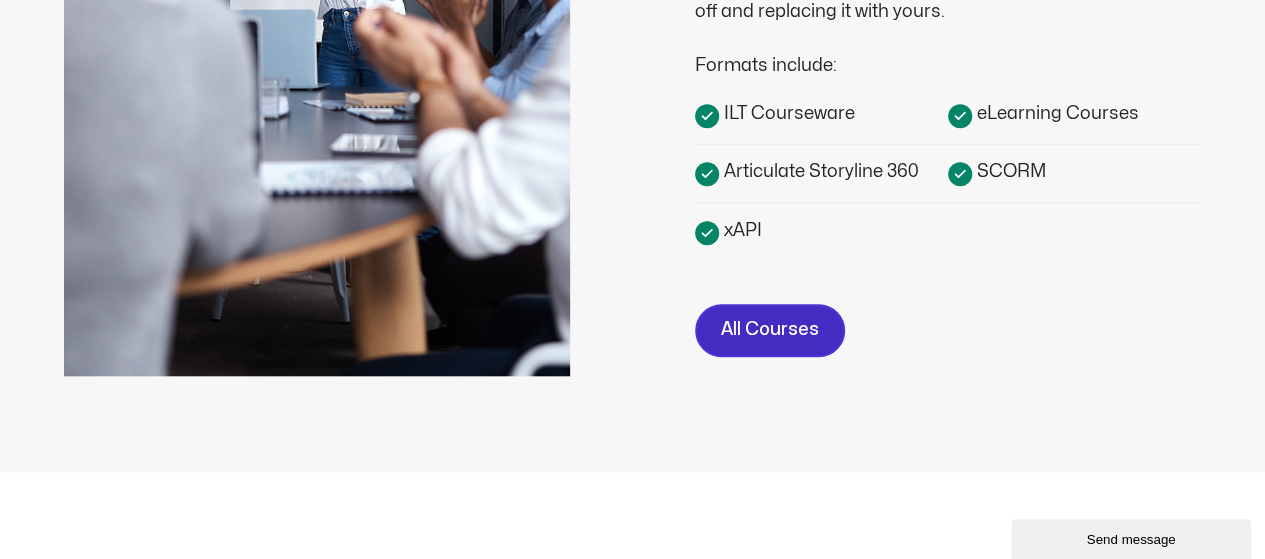 click on "All Courses" at bounding box center (770, 330) 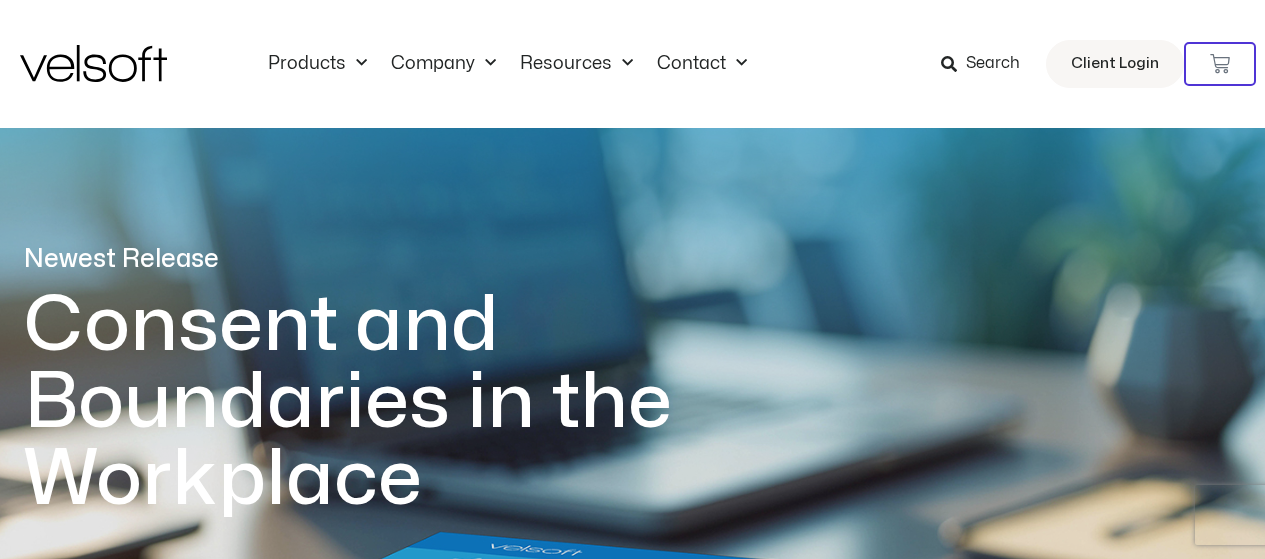 scroll, scrollTop: 512, scrollLeft: 0, axis: vertical 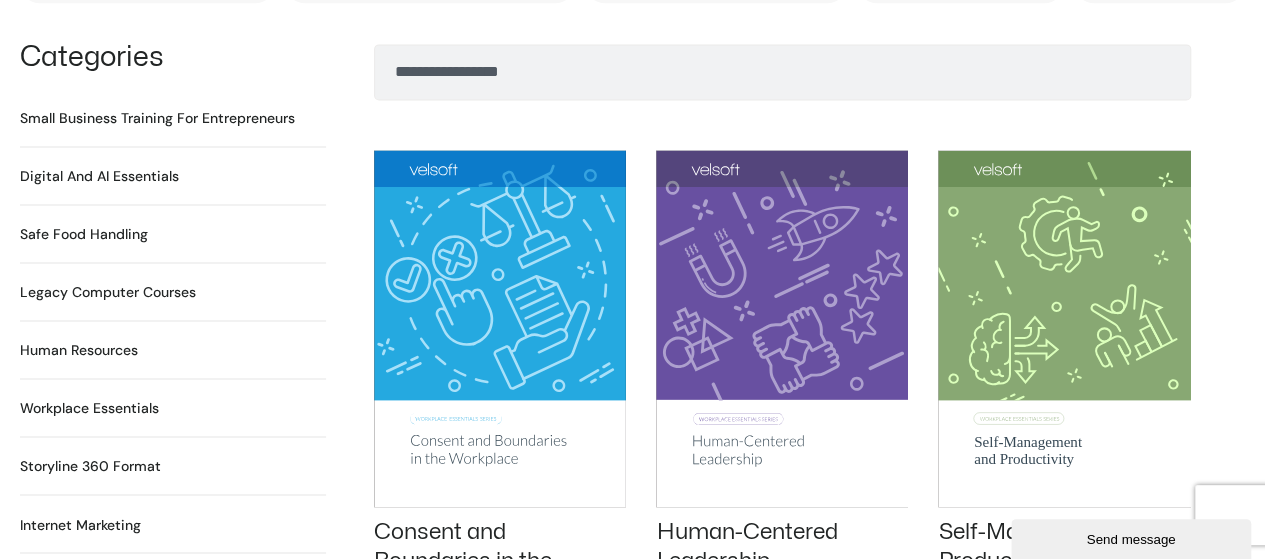 click on "Digital and AI Essentials 23 Products" at bounding box center (99, 176) 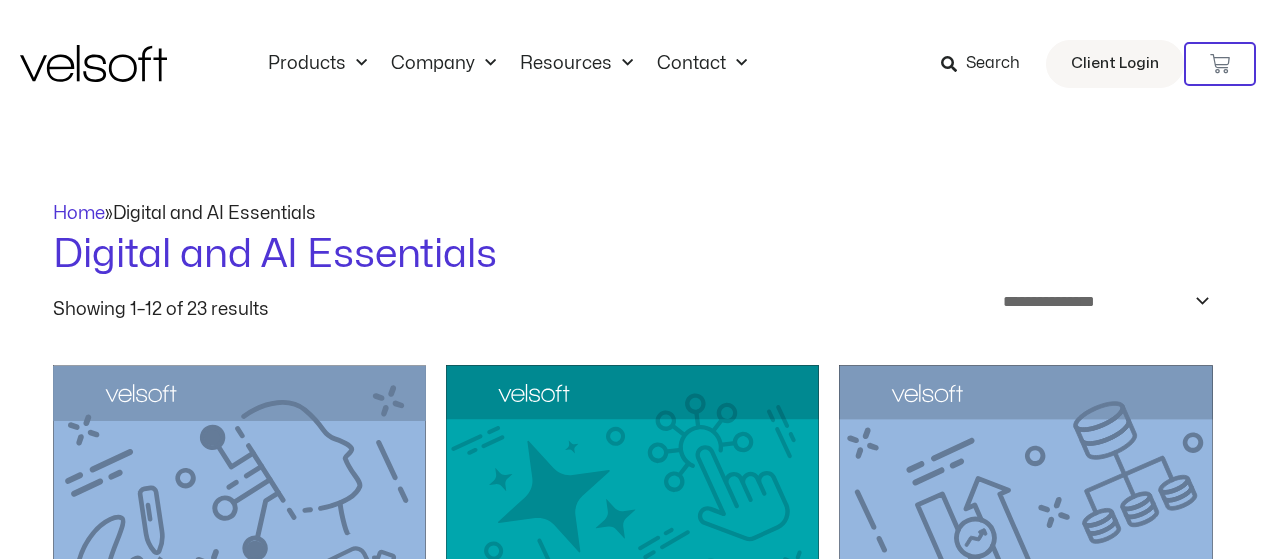 scroll, scrollTop: 0, scrollLeft: 0, axis: both 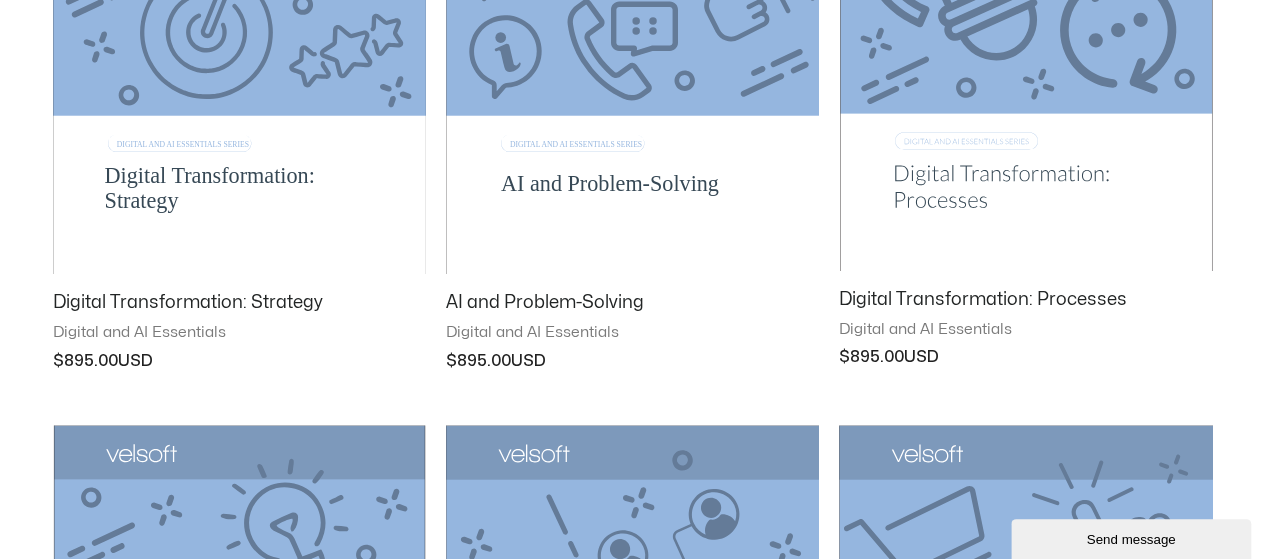 click on "Digital Transformation: Strategy" at bounding box center [239, 302] 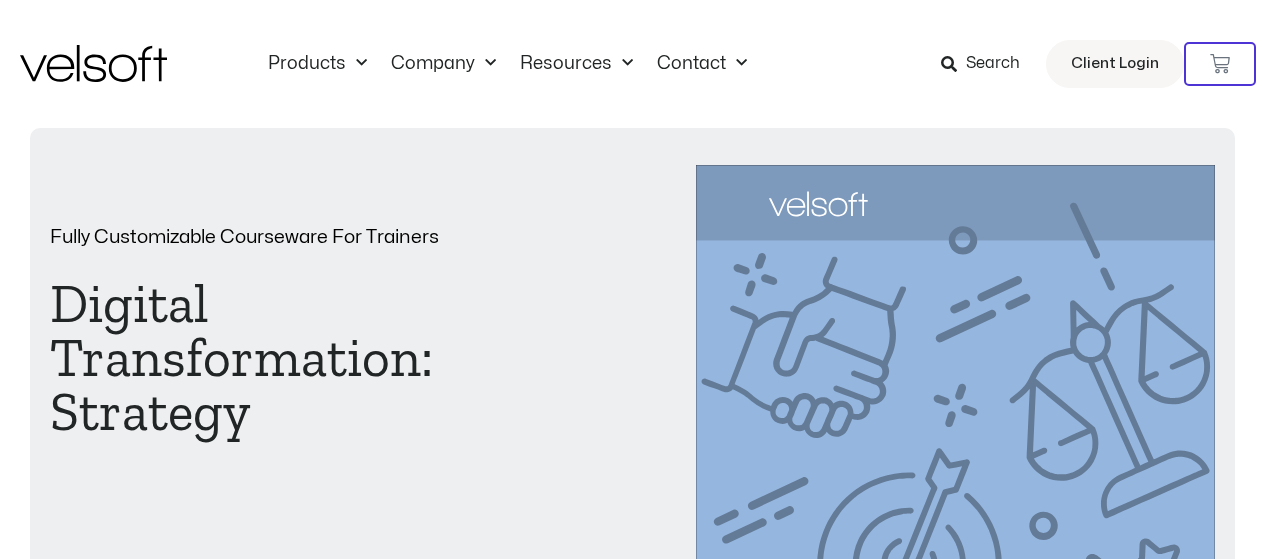 scroll, scrollTop: 0, scrollLeft: 0, axis: both 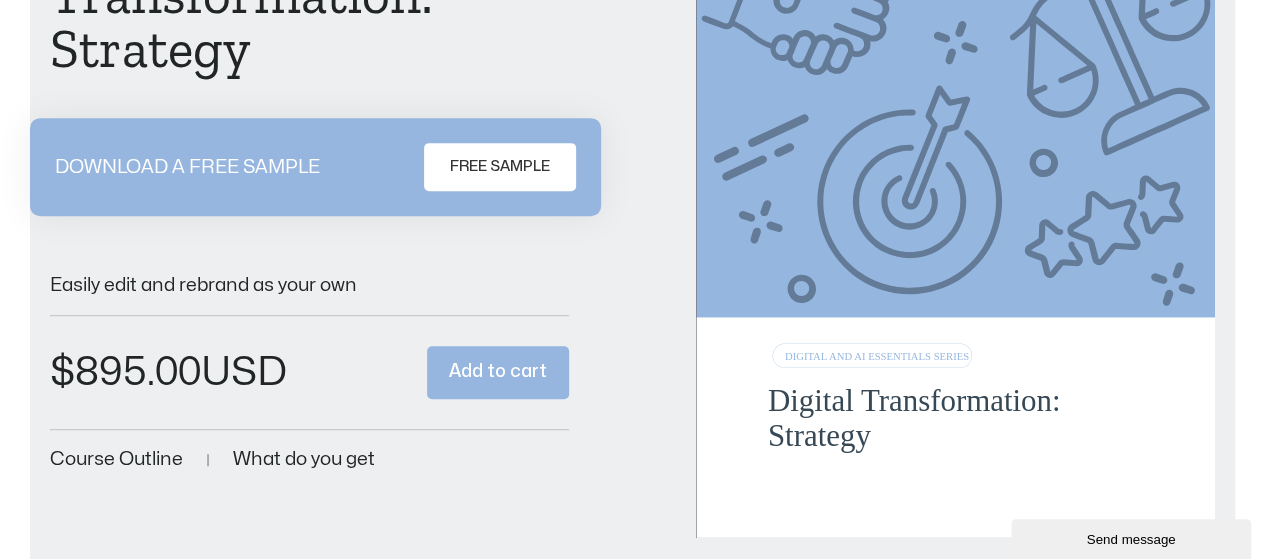 click on "FREE SAMPLE" at bounding box center [500, 167] 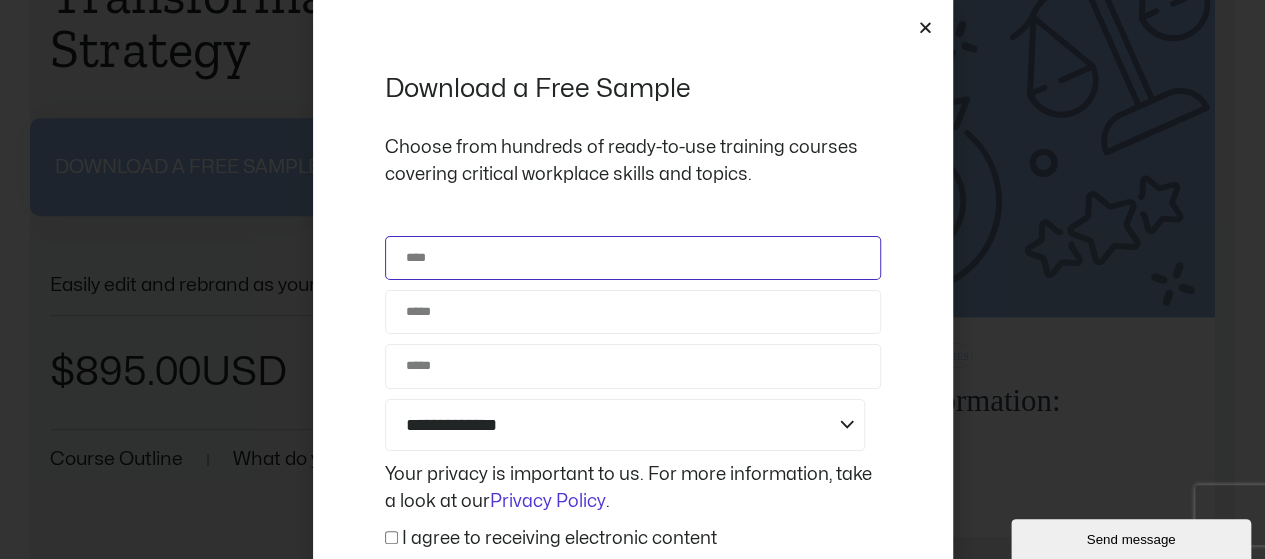 click on "Name" 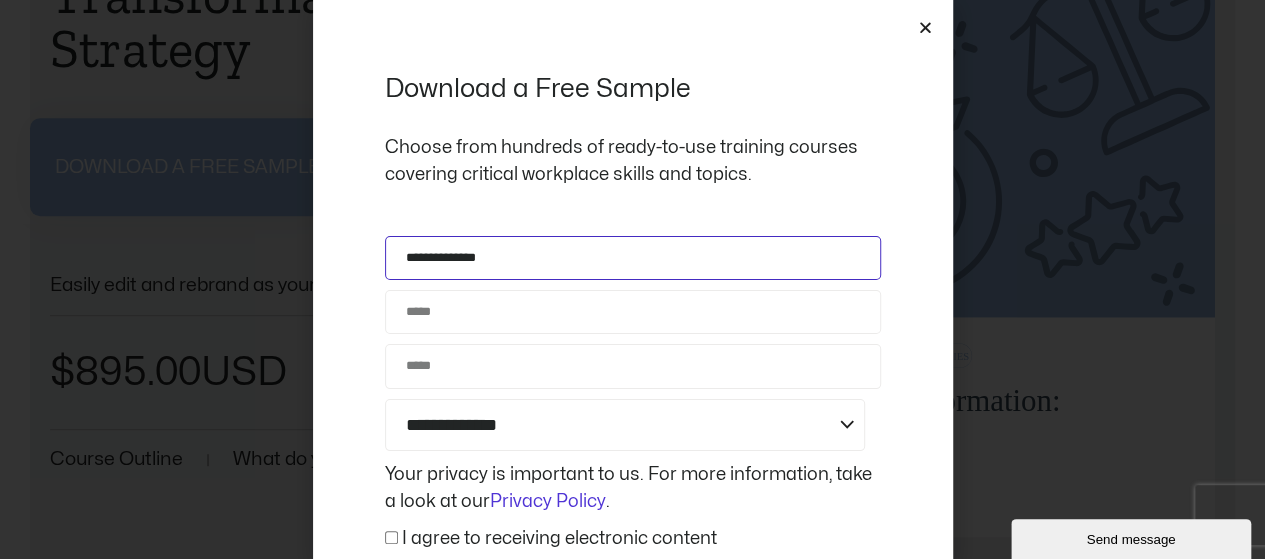 type on "**********" 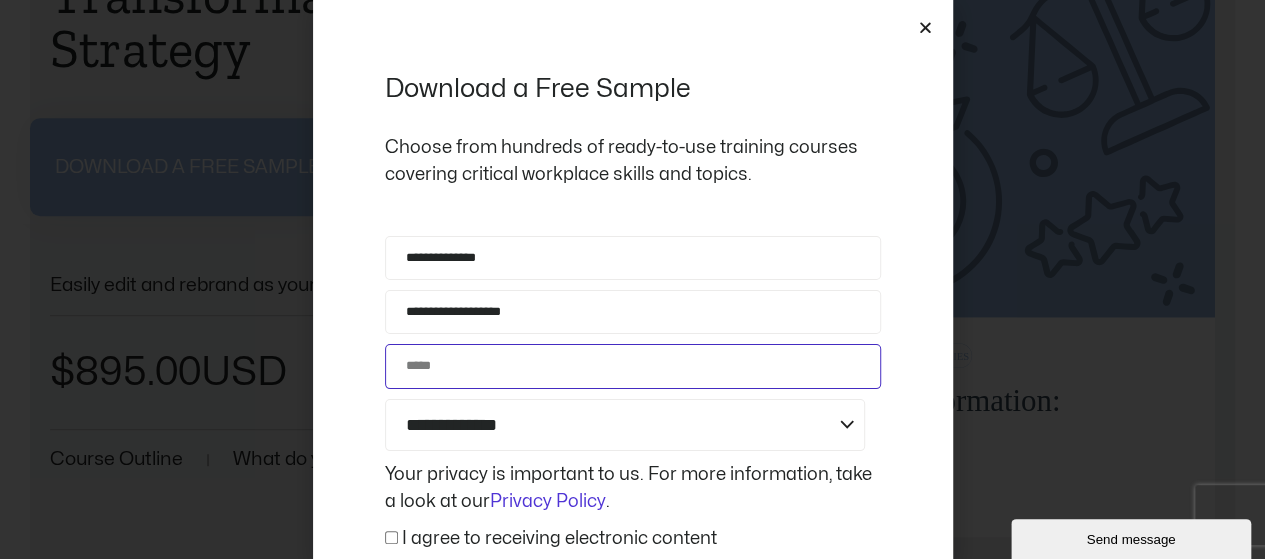 type on "**********" 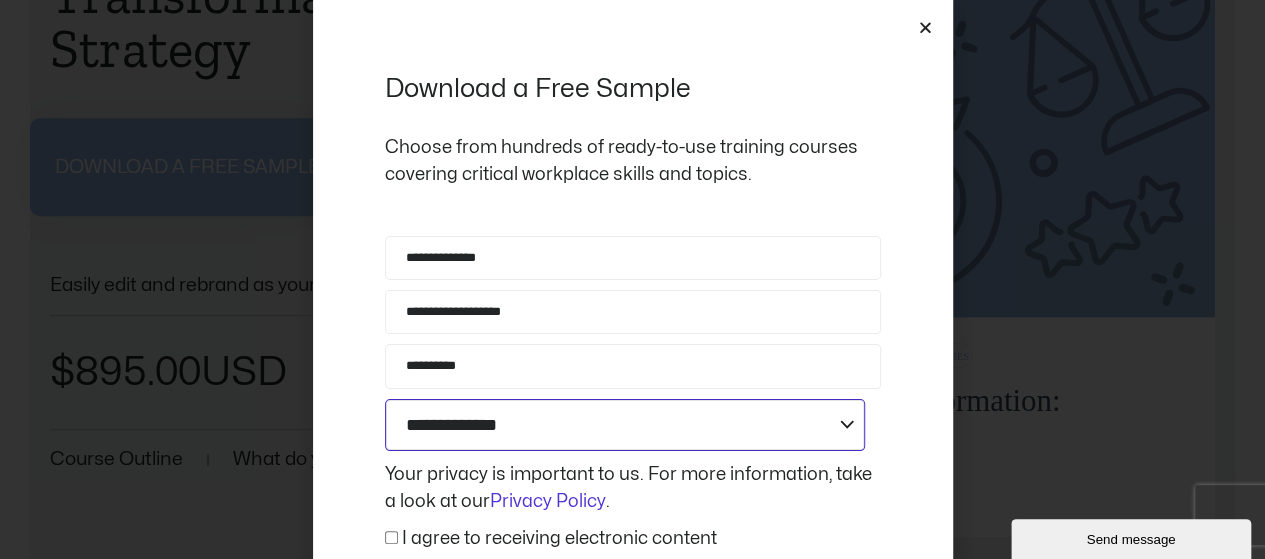 click on "**********" 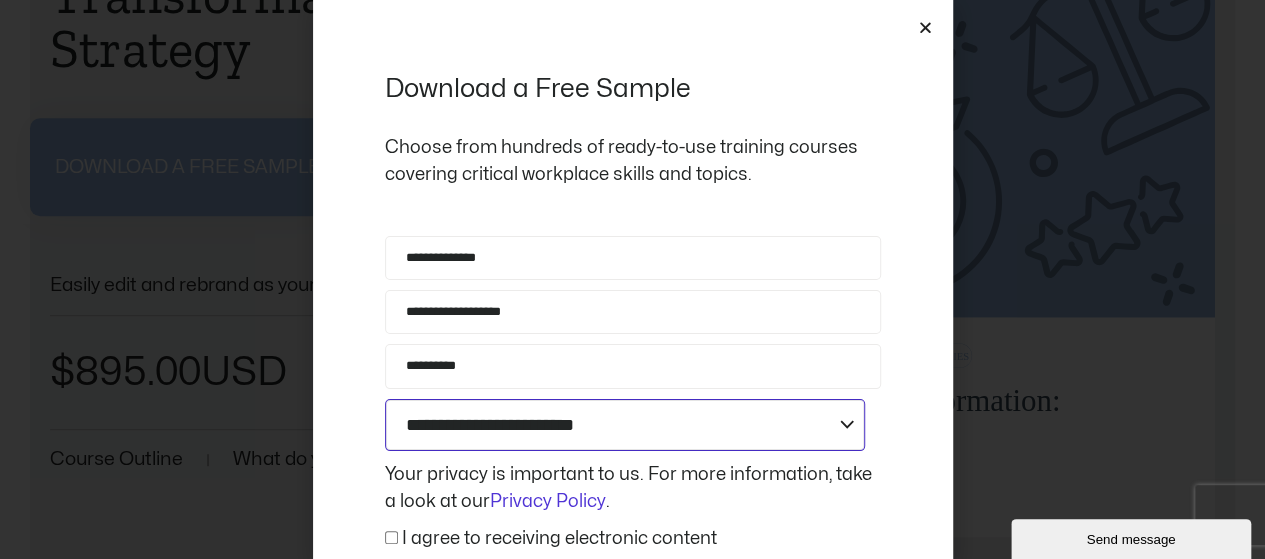 click on "**********" 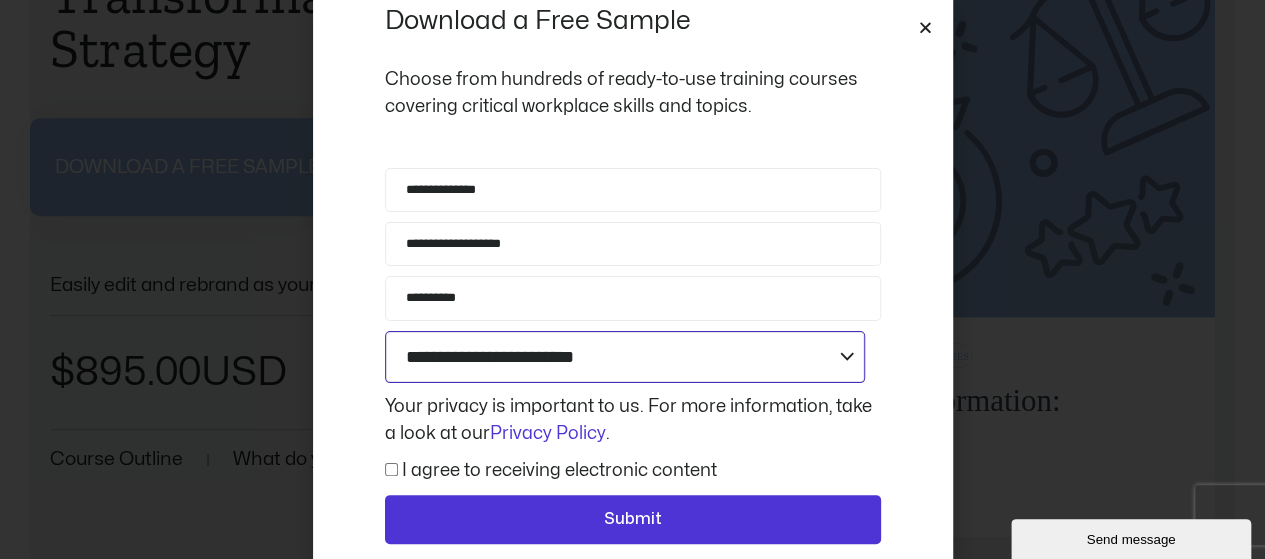 scroll, scrollTop: 123, scrollLeft: 0, axis: vertical 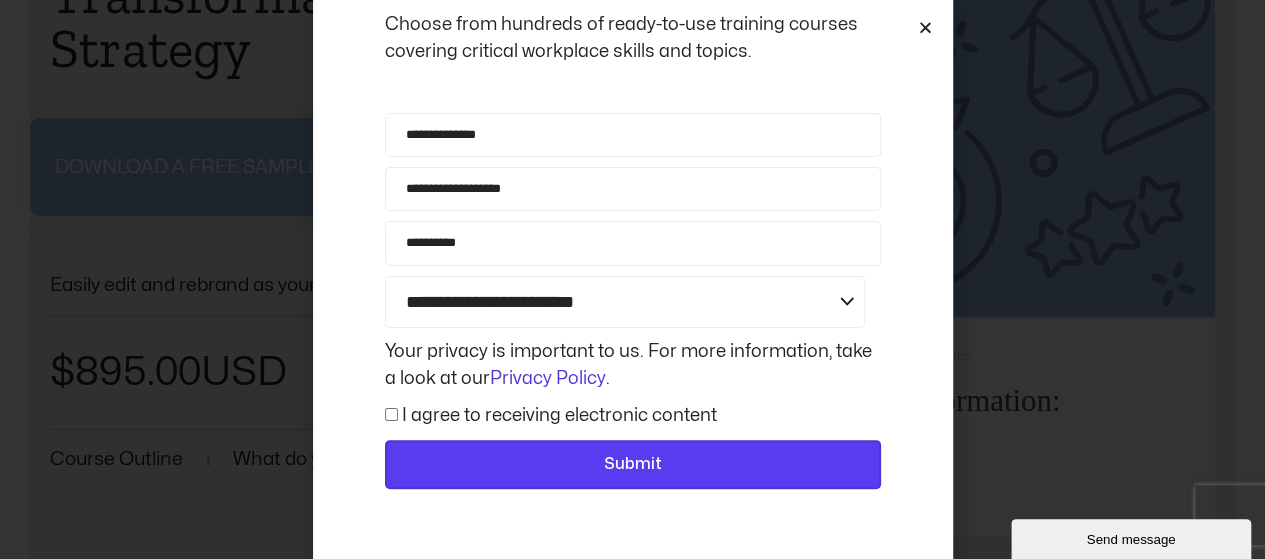 click on "Submit" 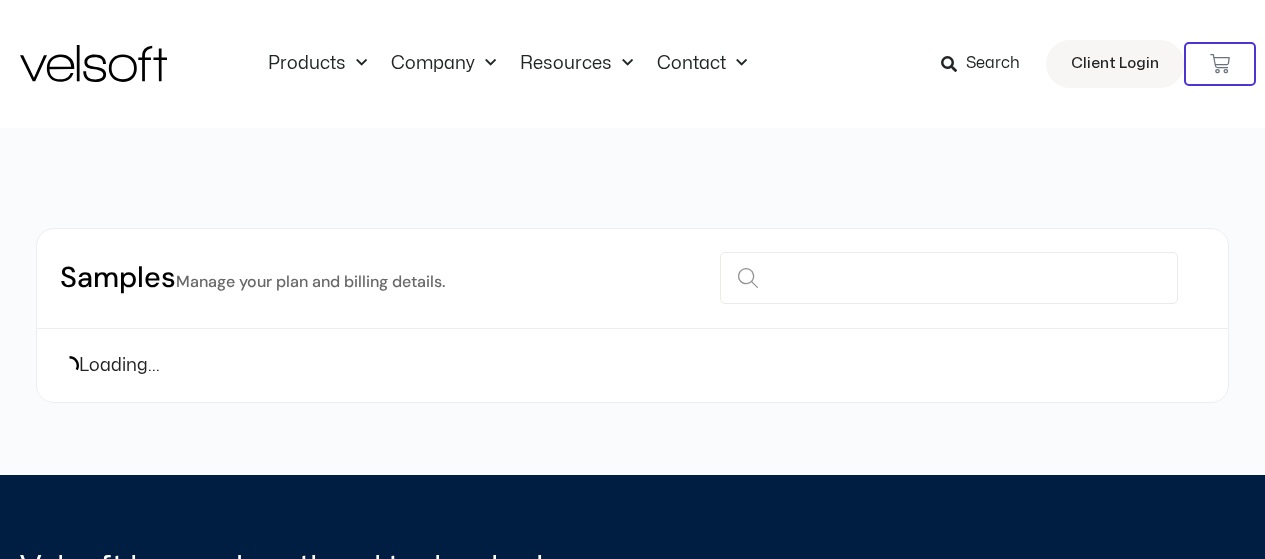 scroll, scrollTop: 0, scrollLeft: 0, axis: both 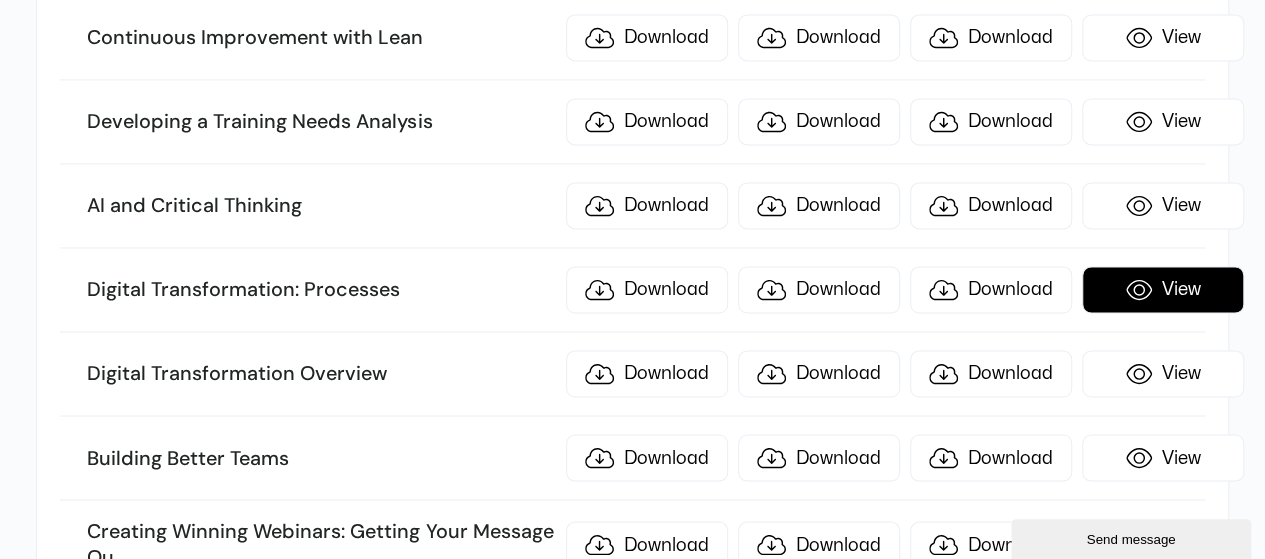 click on "View" at bounding box center (1163, 289) 